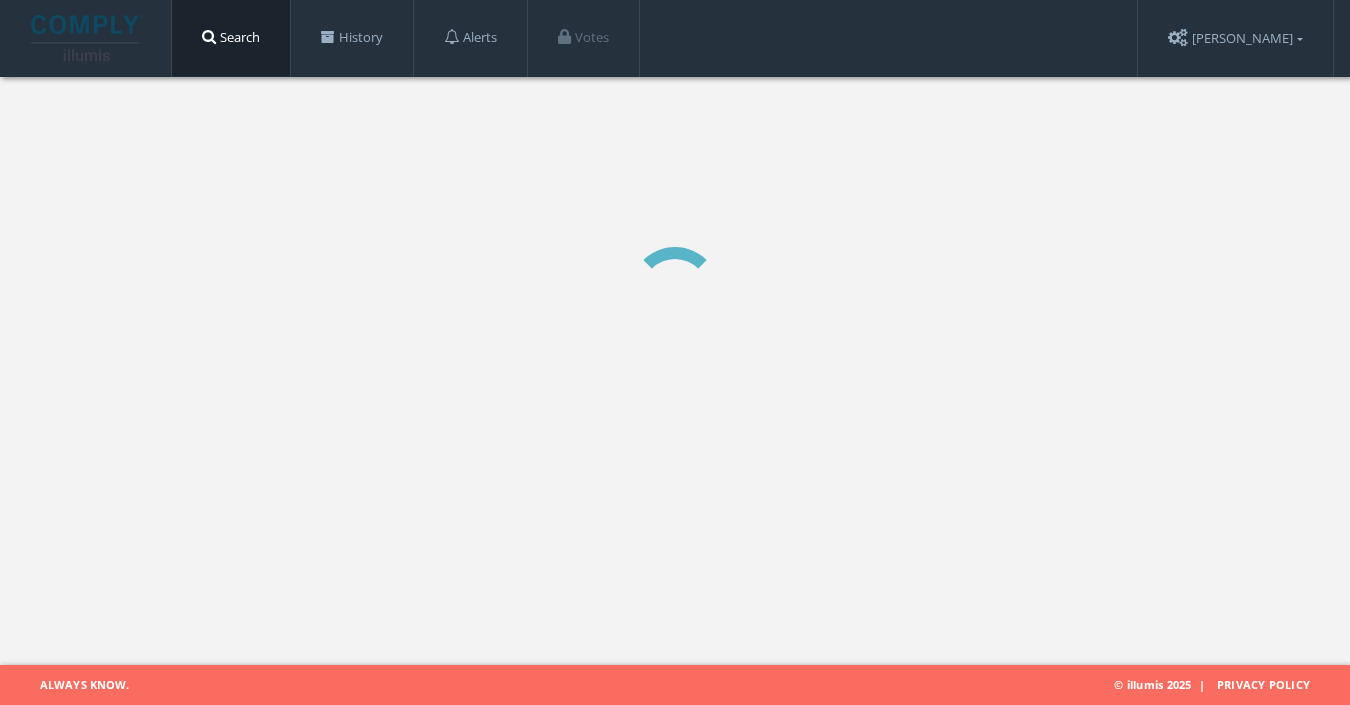 scroll, scrollTop: 0, scrollLeft: 0, axis: both 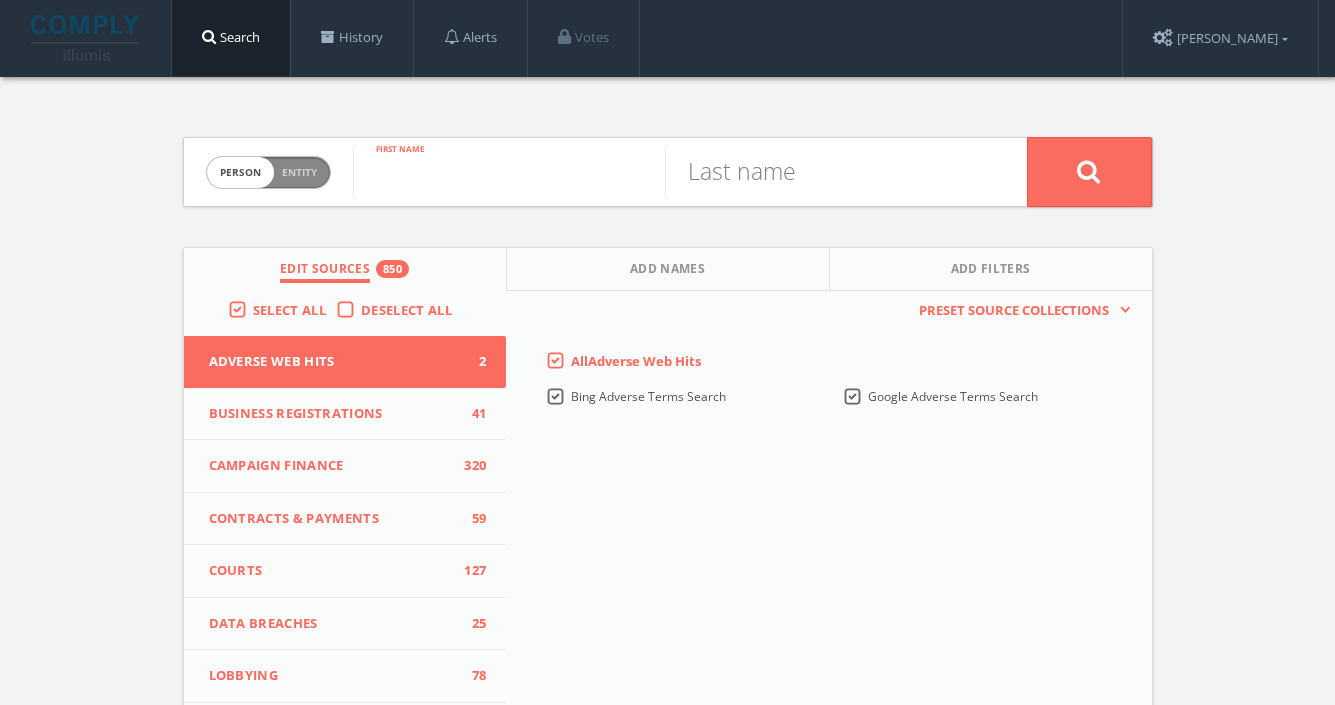 click at bounding box center (509, 172) 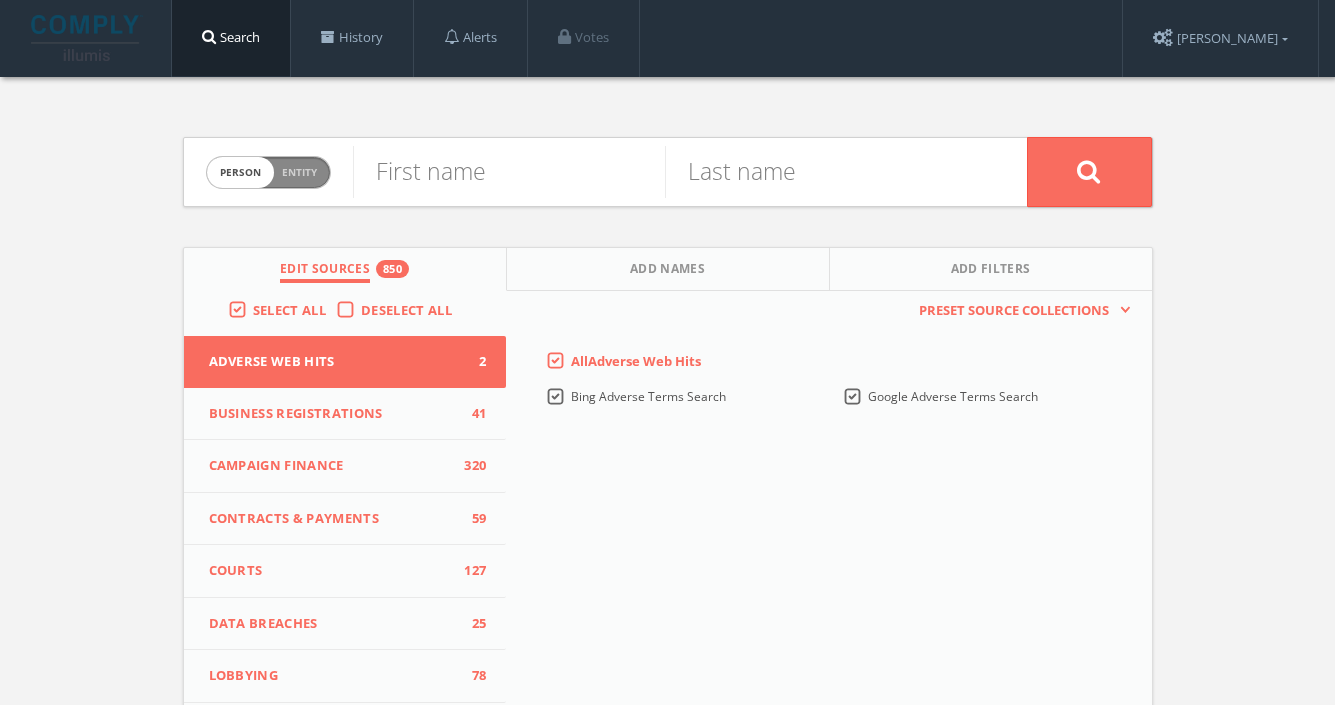 click on "Entity" at bounding box center [299, 172] 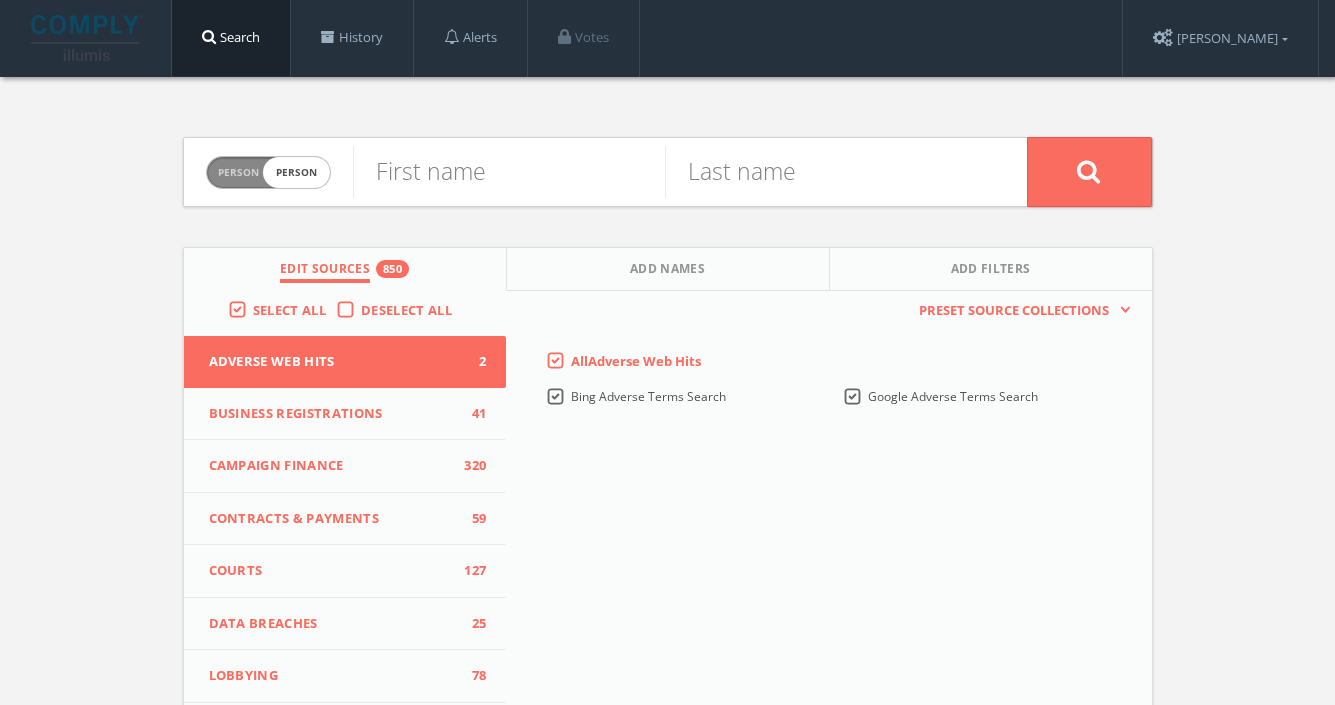 checkbox on "true" 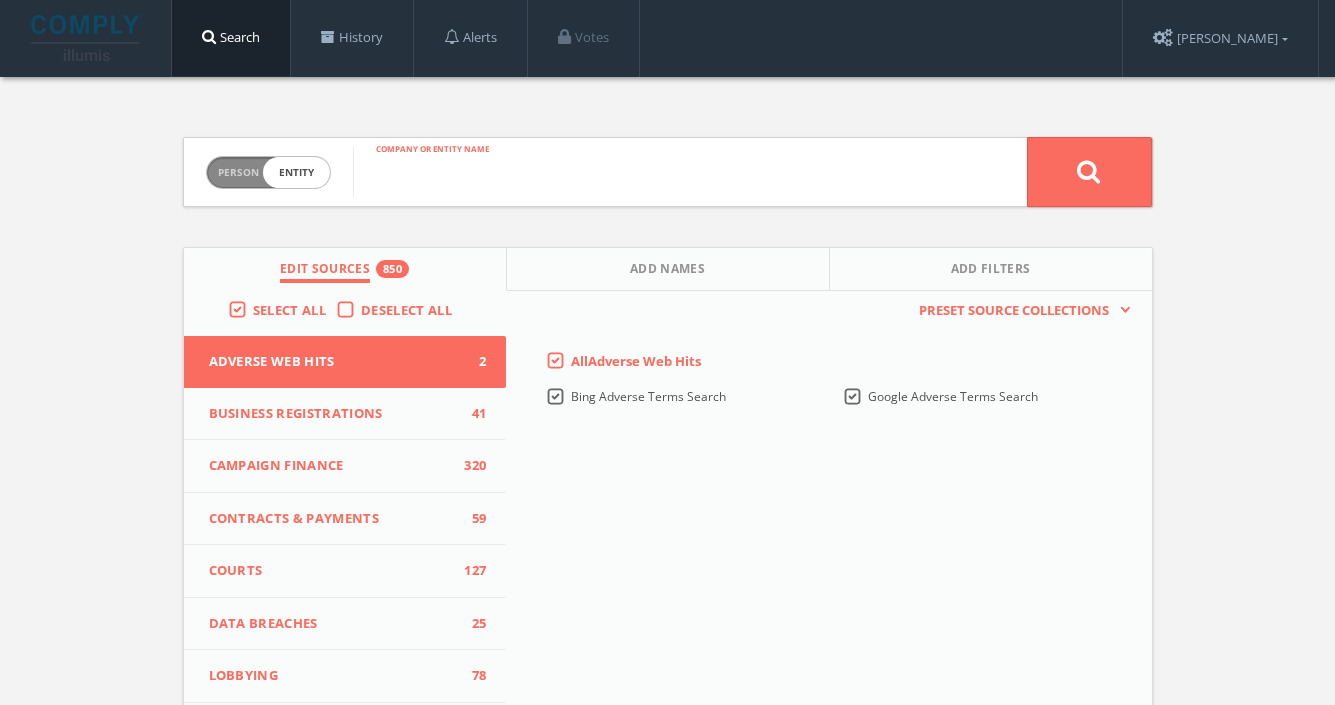 click at bounding box center (690, 172) 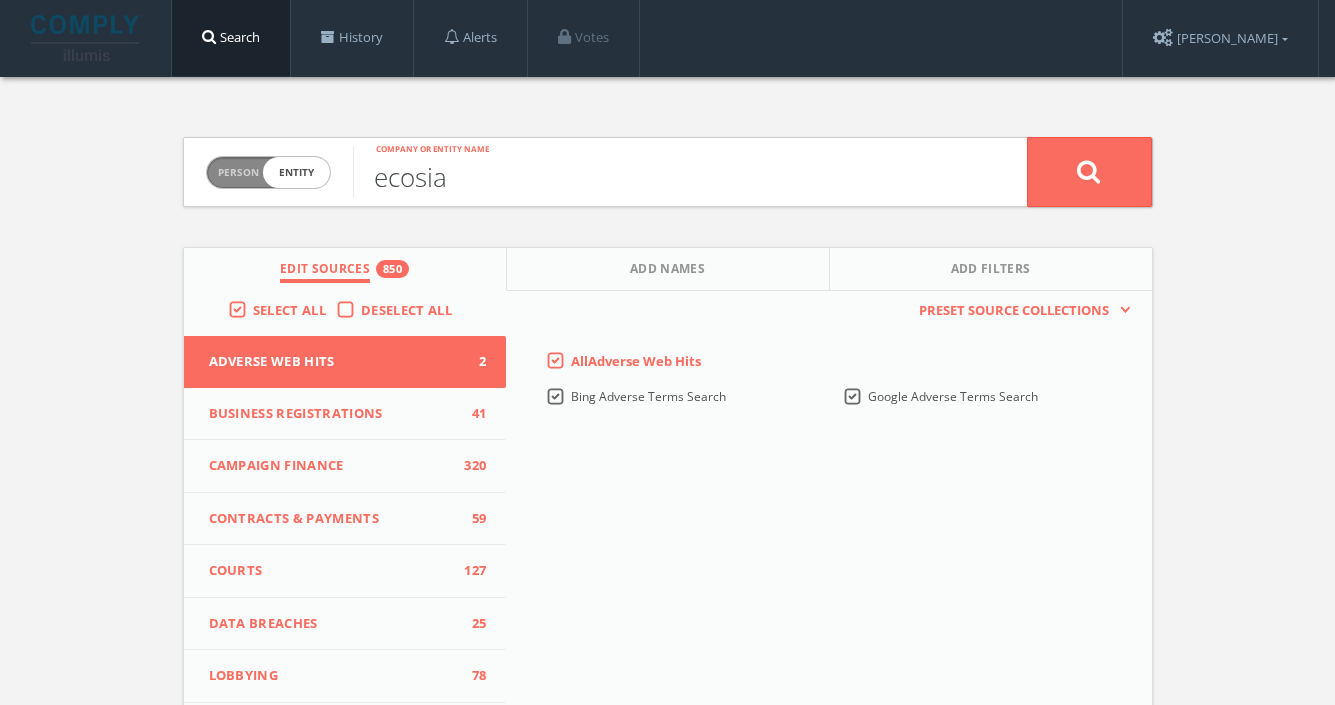 type on "ecosia" 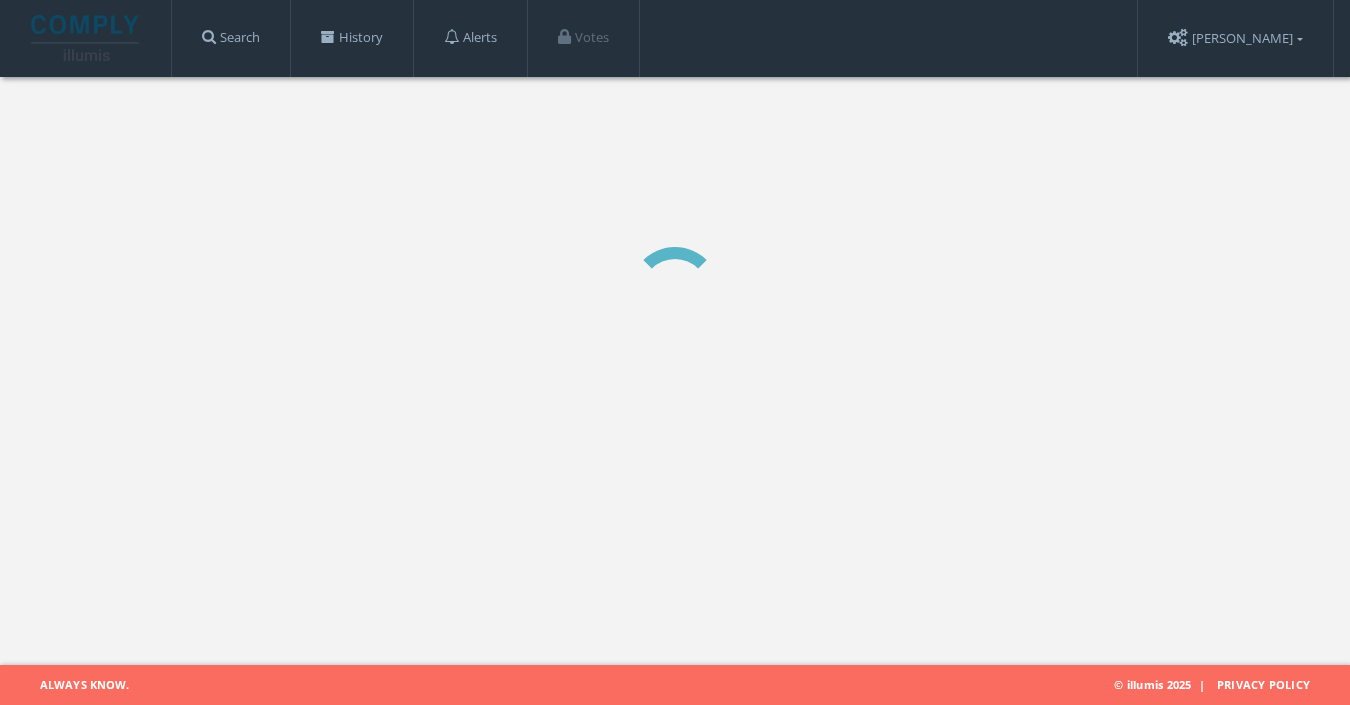 scroll, scrollTop: 0, scrollLeft: 0, axis: both 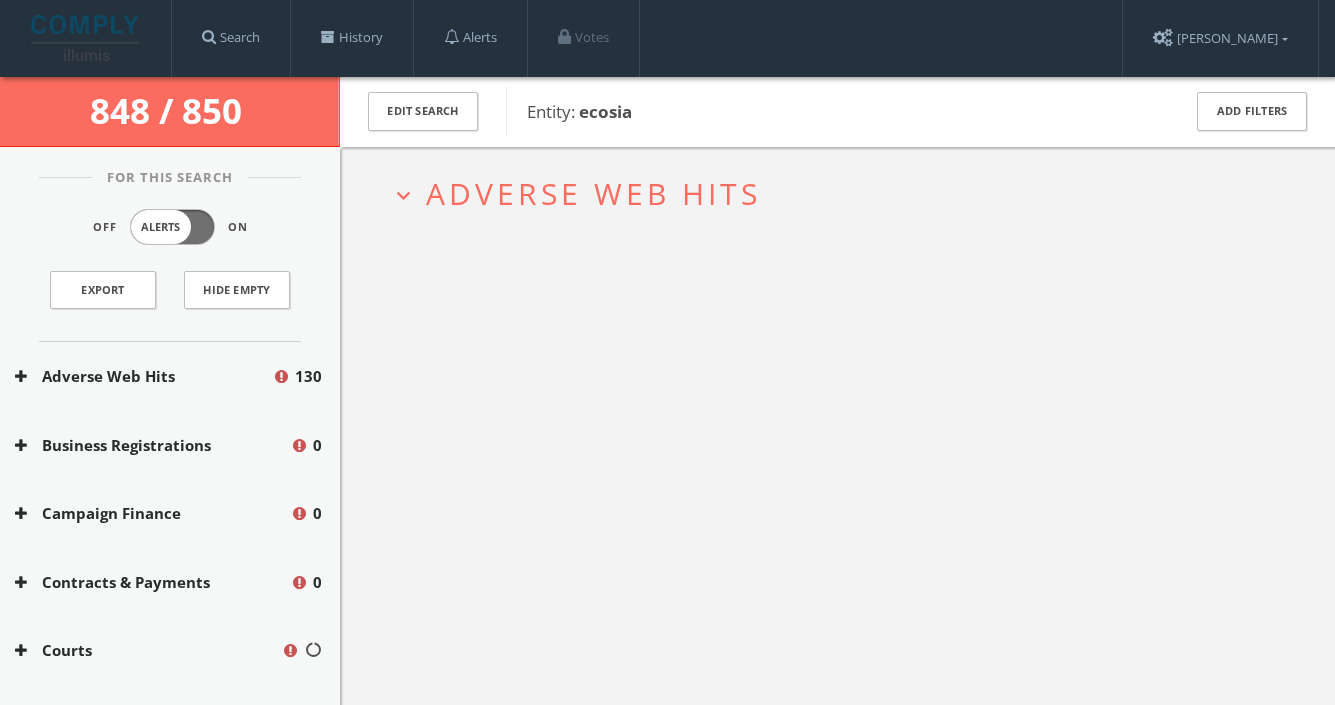 click on "expand_more Adverse Web Hits" at bounding box center [845, 193] 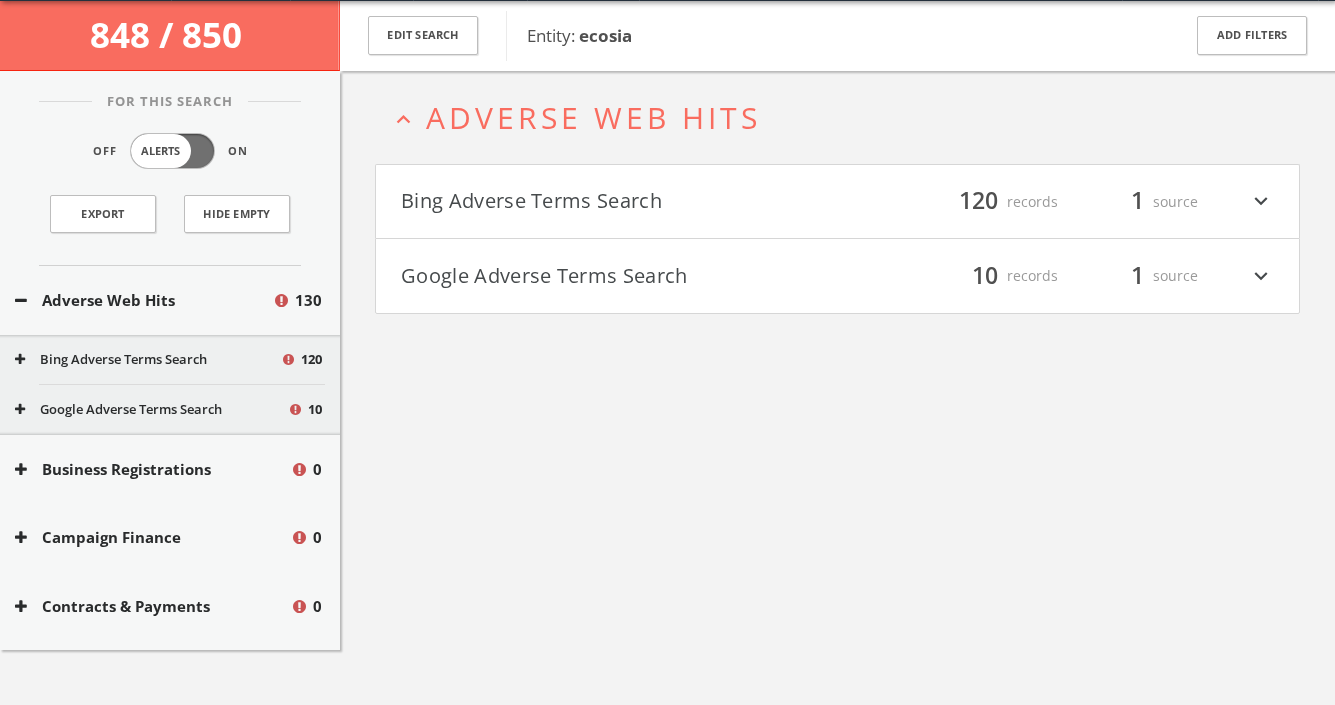 click on "Bing Adverse Terms Search" at bounding box center (619, 202) 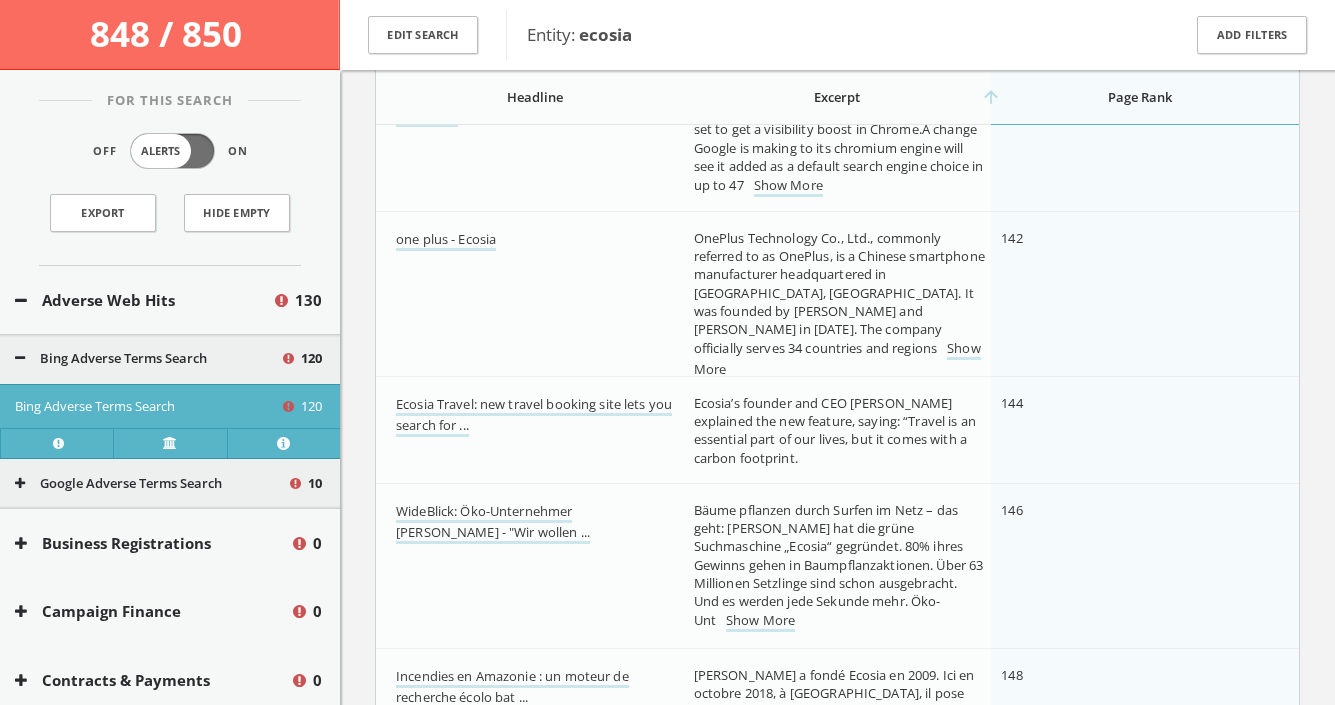 scroll, scrollTop: 15396, scrollLeft: 0, axis: vertical 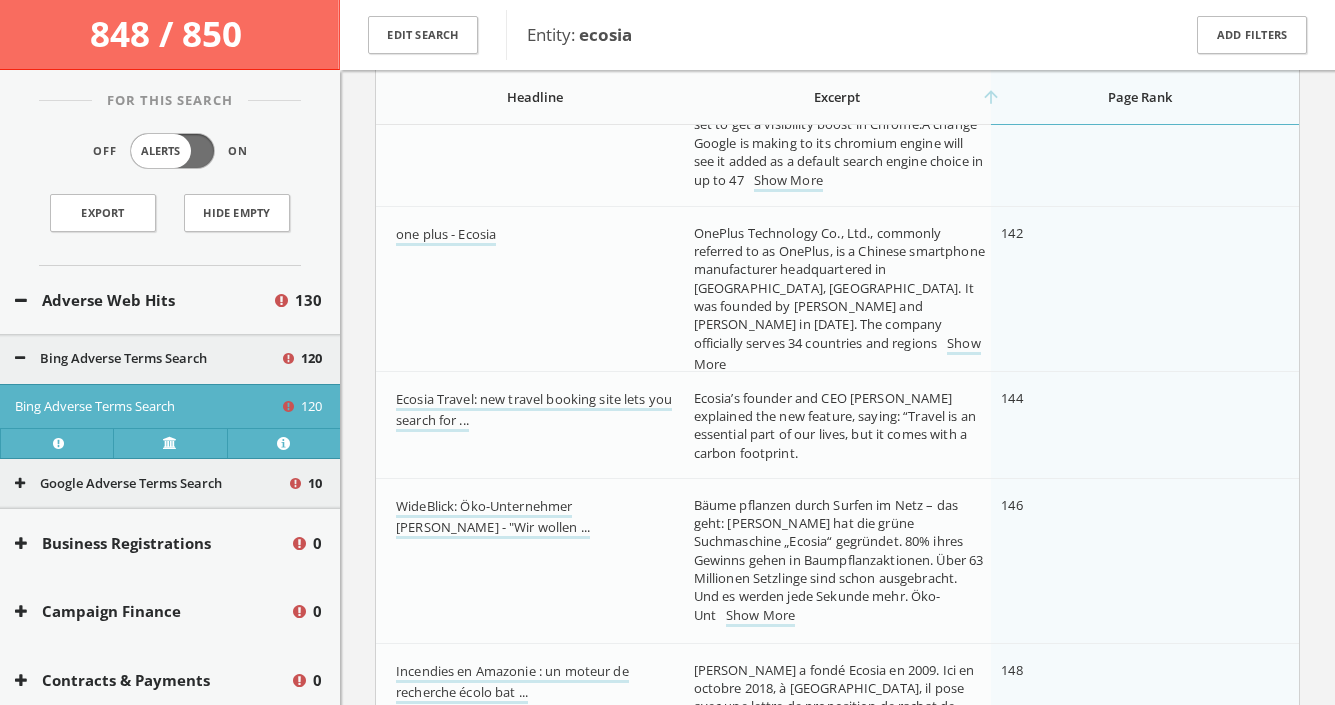 click at bounding box center [20, 358] 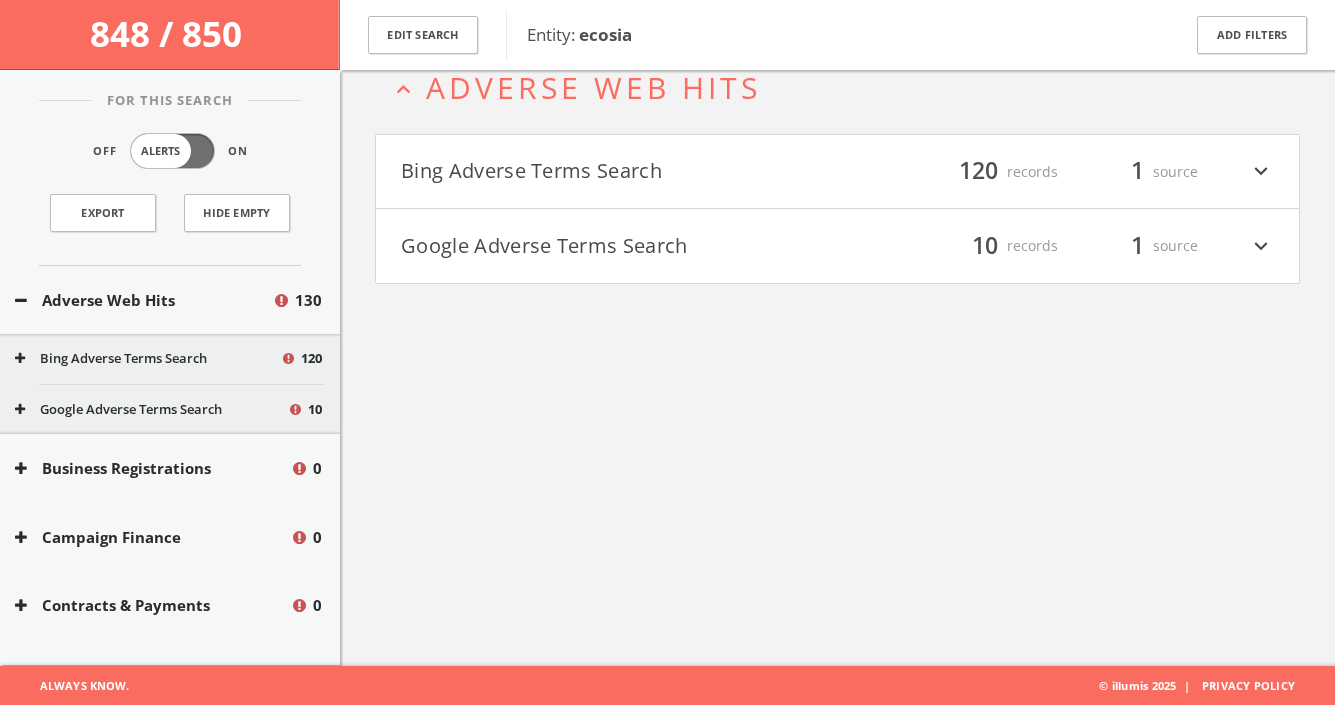 click on "Google Adverse Terms Search" at bounding box center [619, 246] 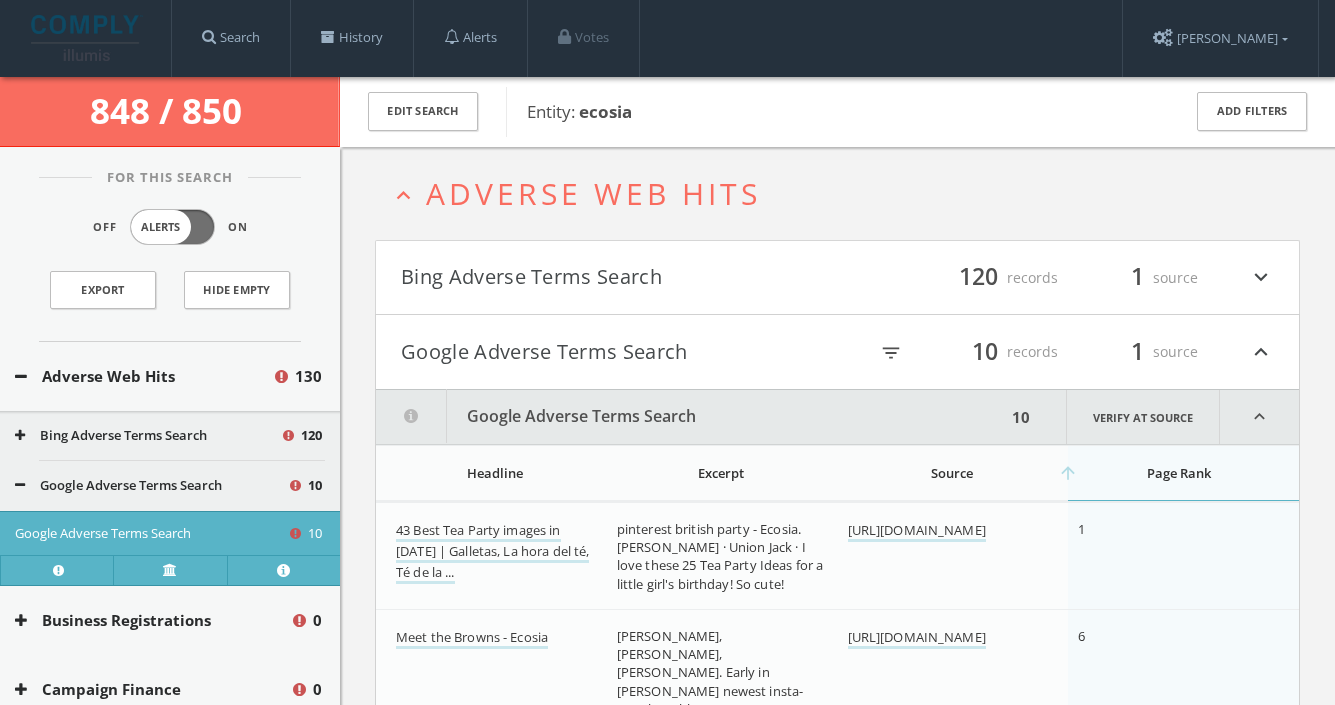 scroll, scrollTop: 0, scrollLeft: 0, axis: both 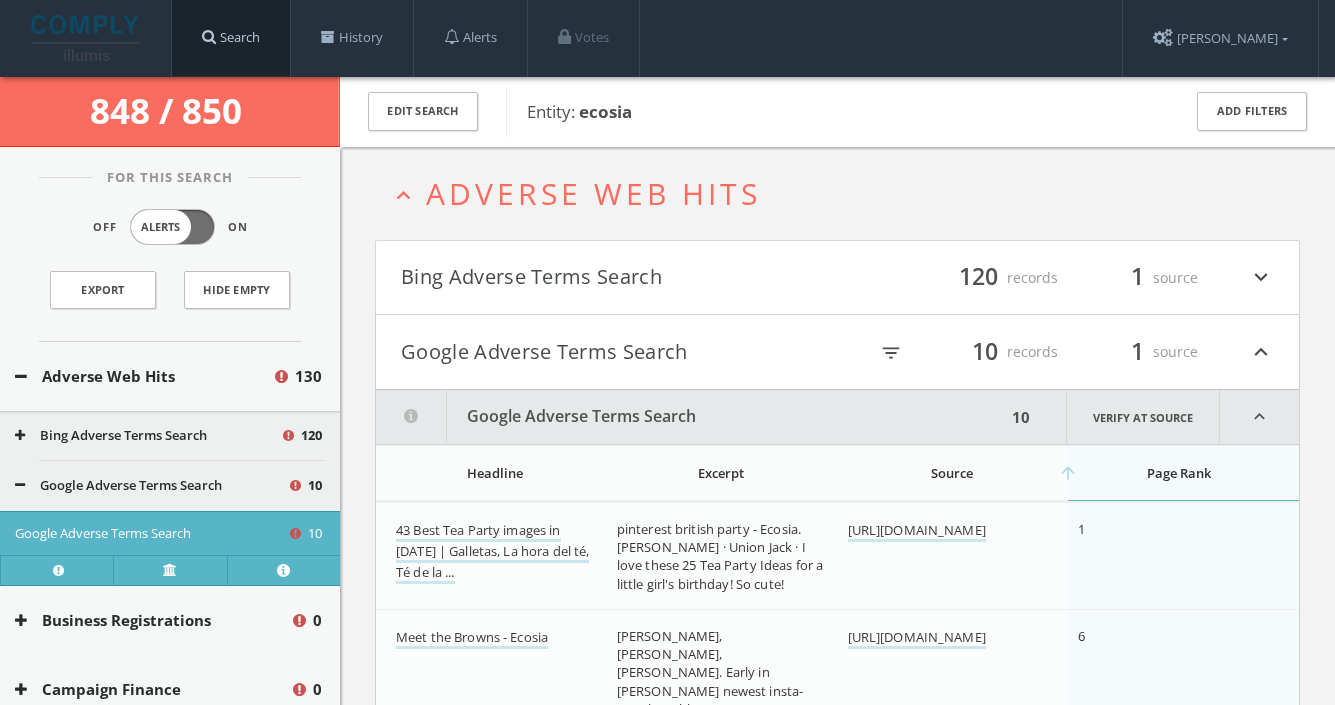 click on "Search" at bounding box center (231, 38) 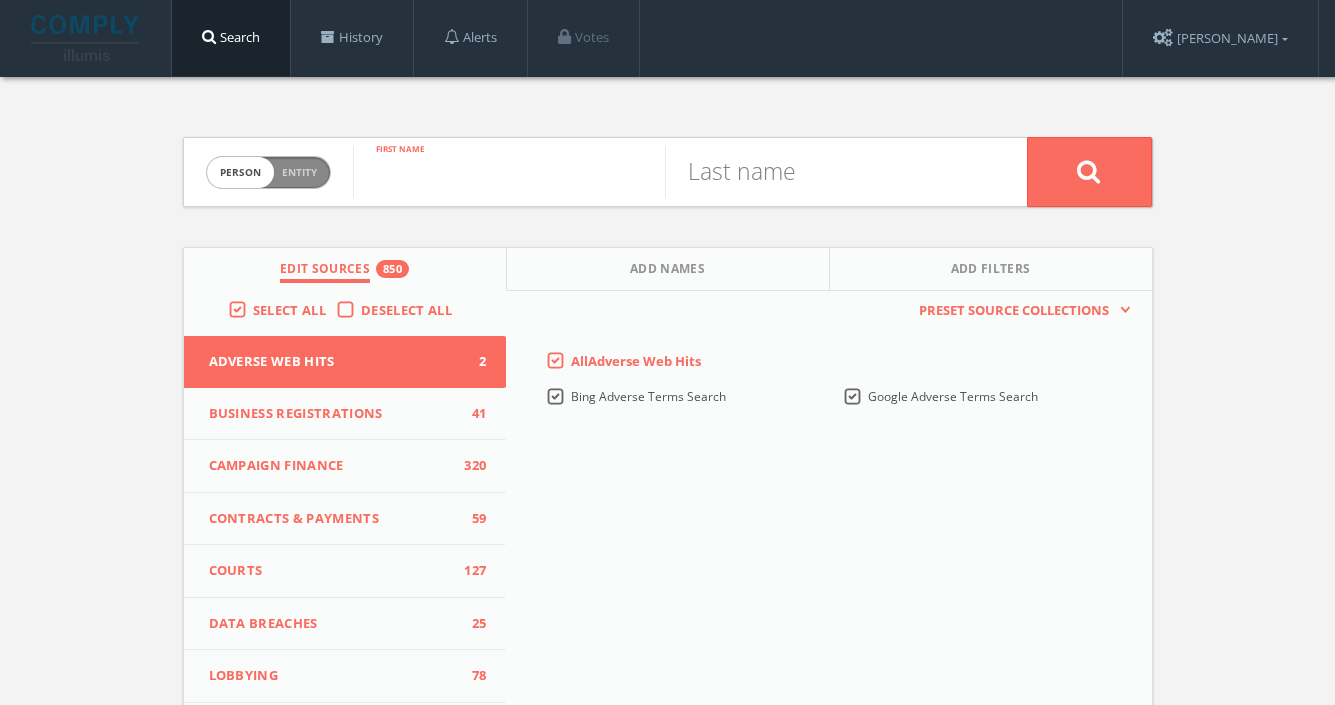 click at bounding box center [509, 172] 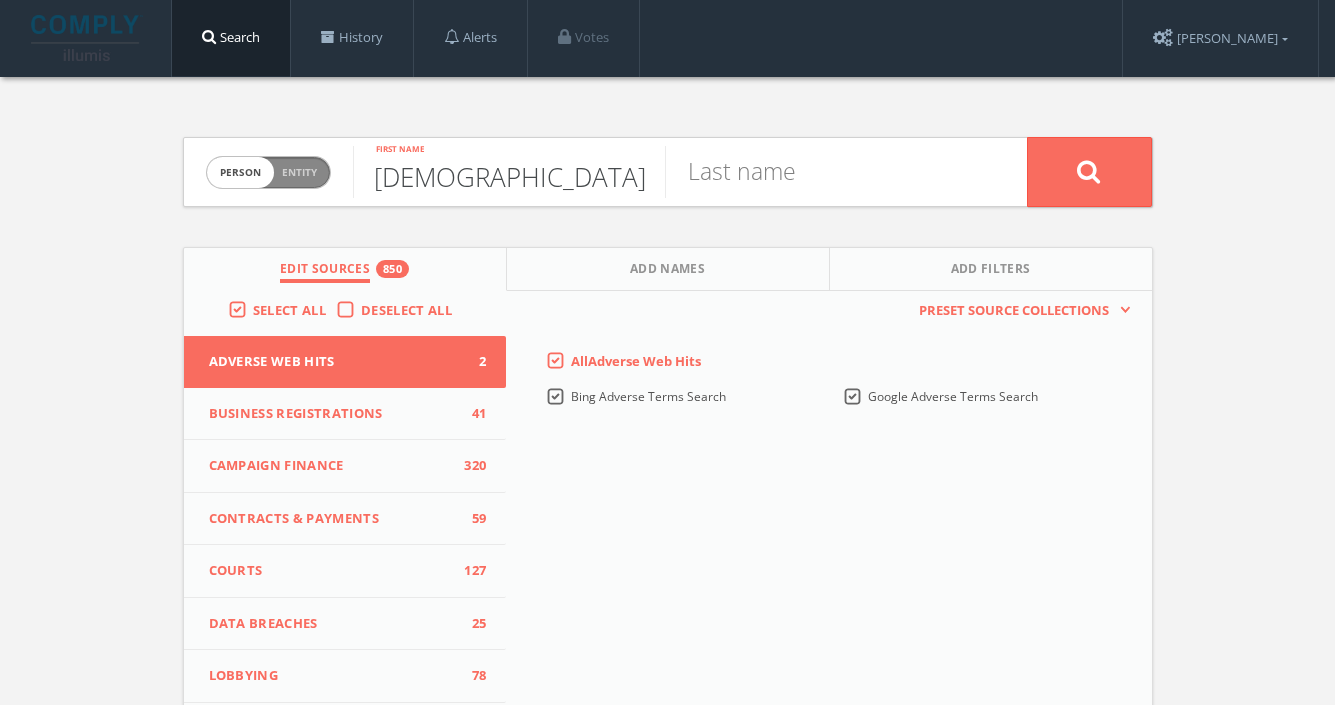 type on "christian" 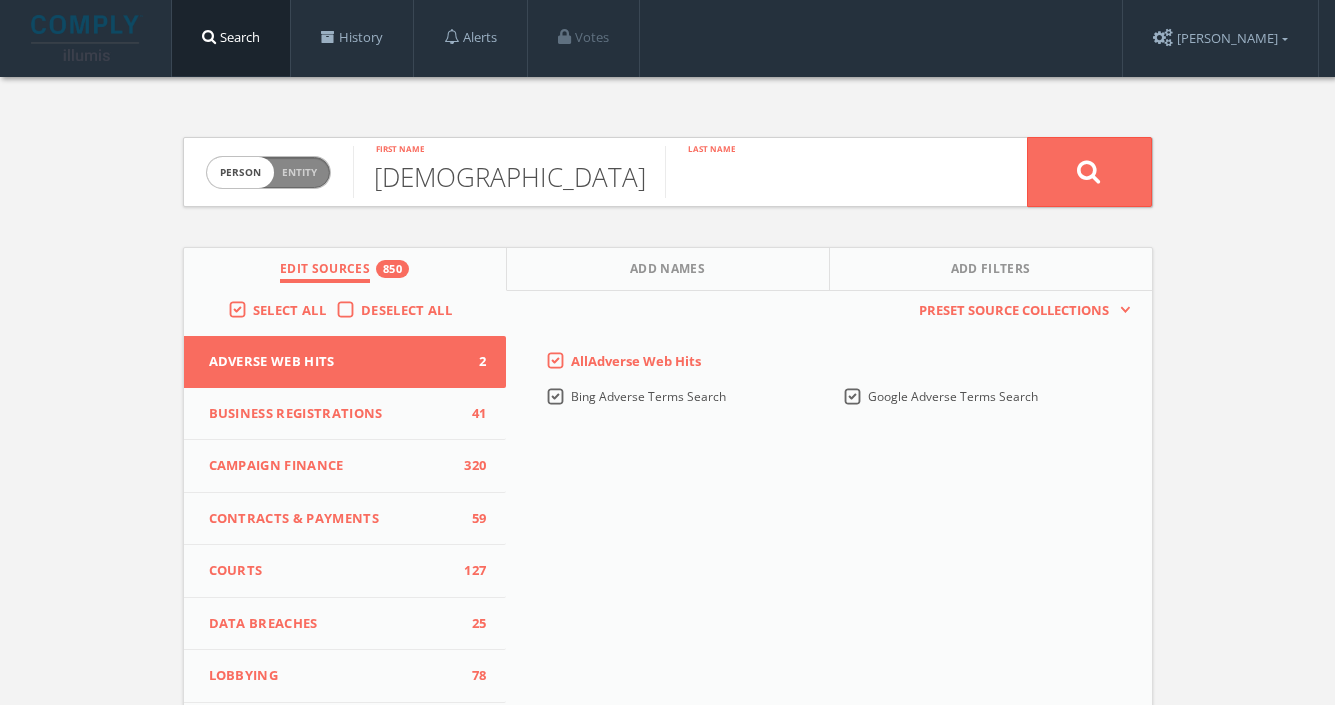 type on "f" 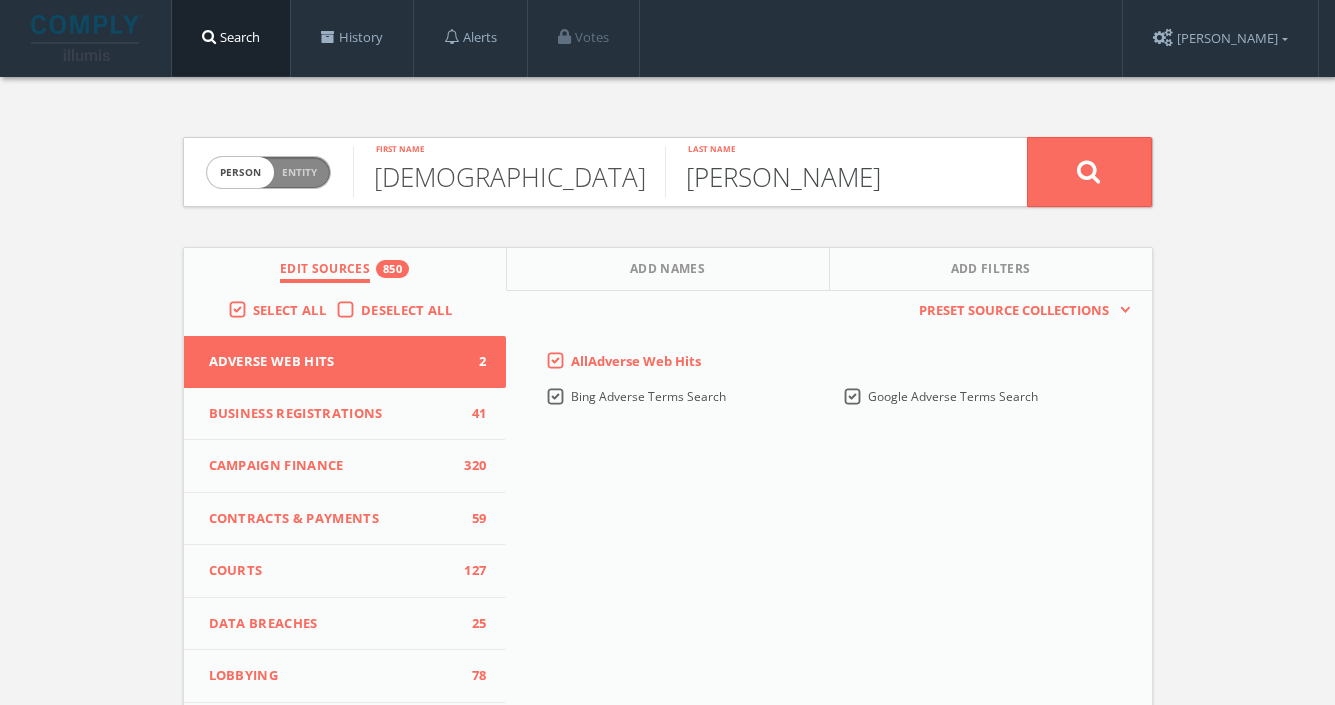 type on "kroll" 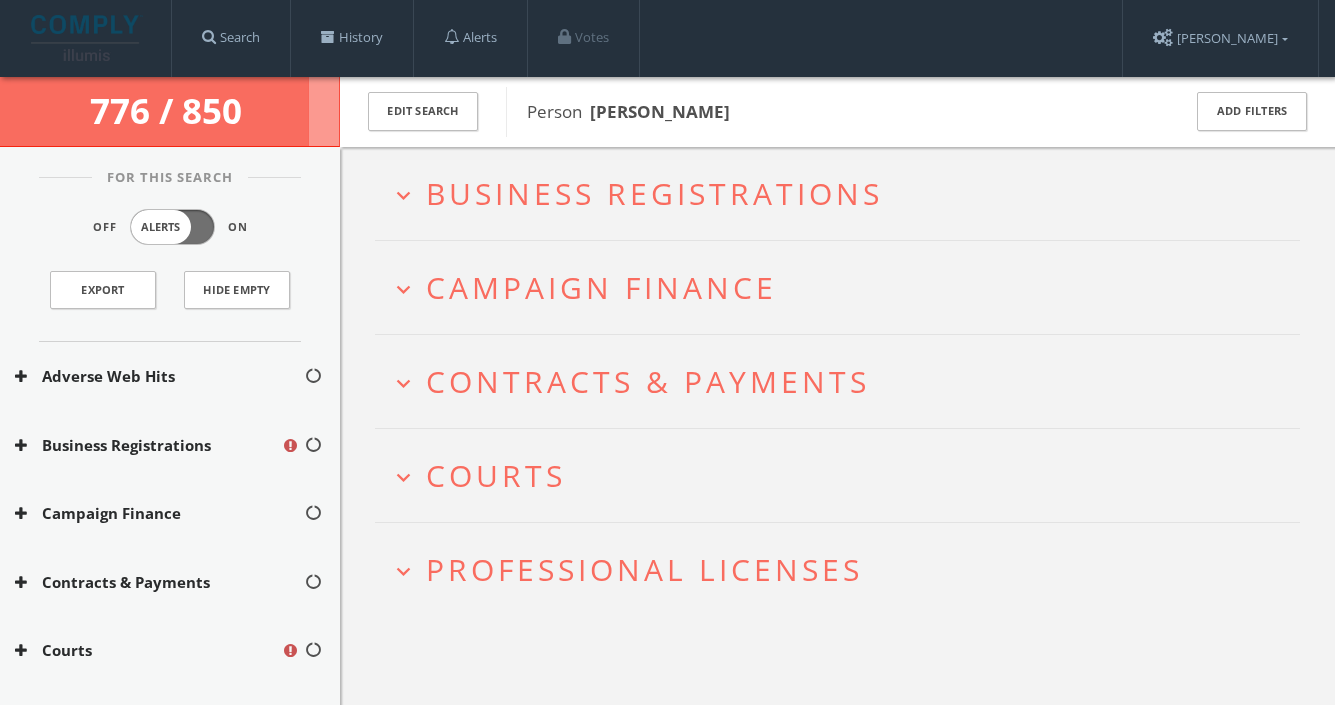 click on "Business Registrations" at bounding box center (654, 193) 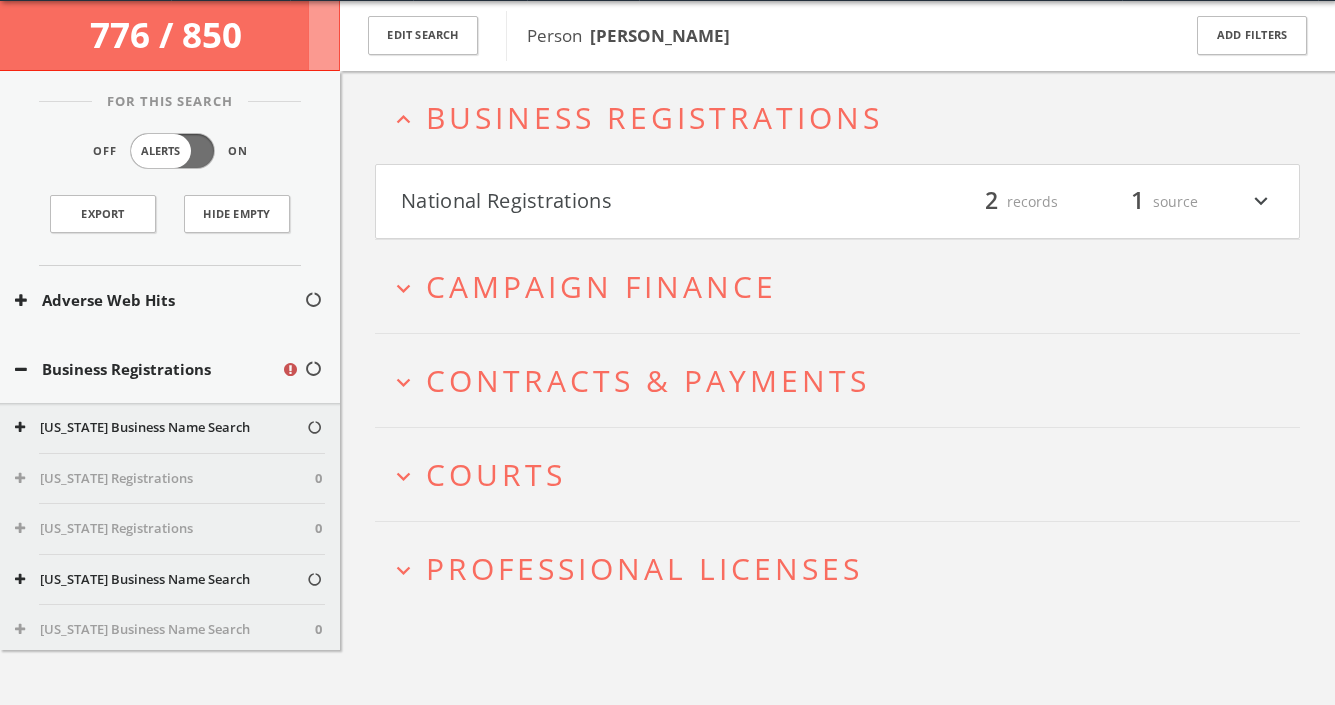 click on "National Registrations" at bounding box center (619, 202) 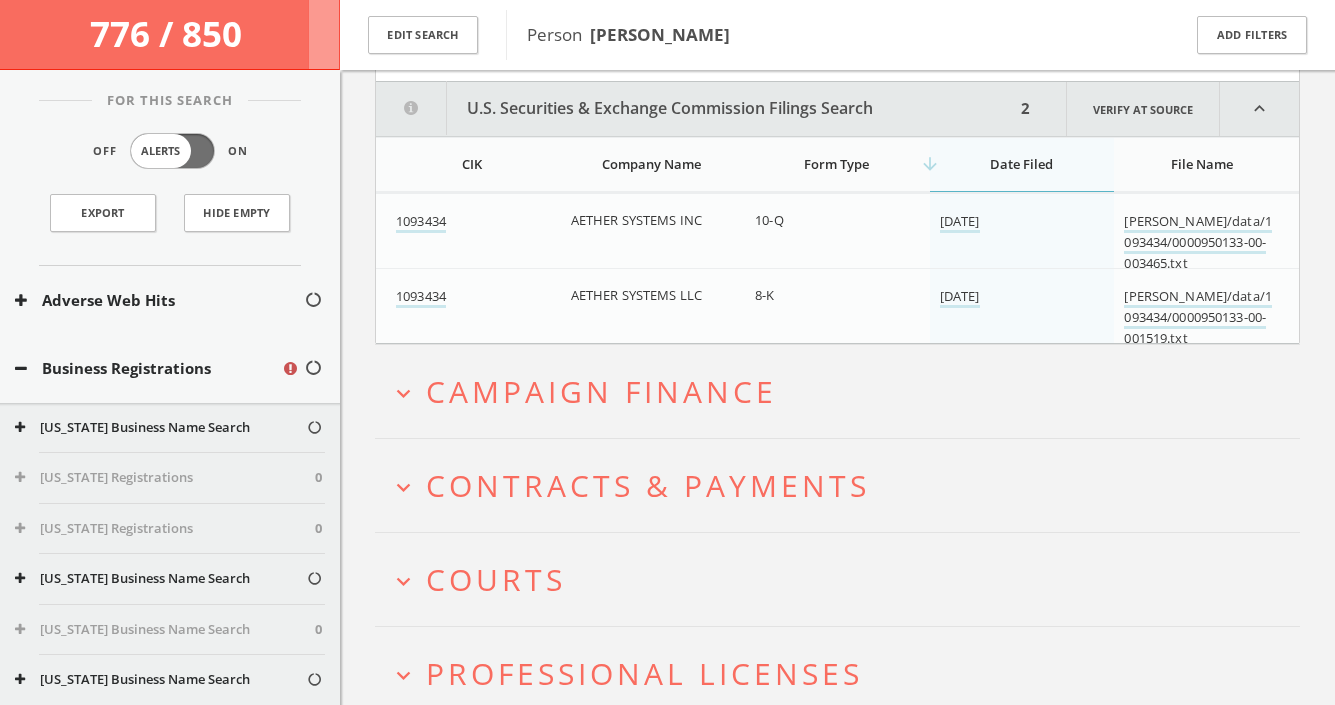 click on "Campaign Finance" at bounding box center (601, 391) 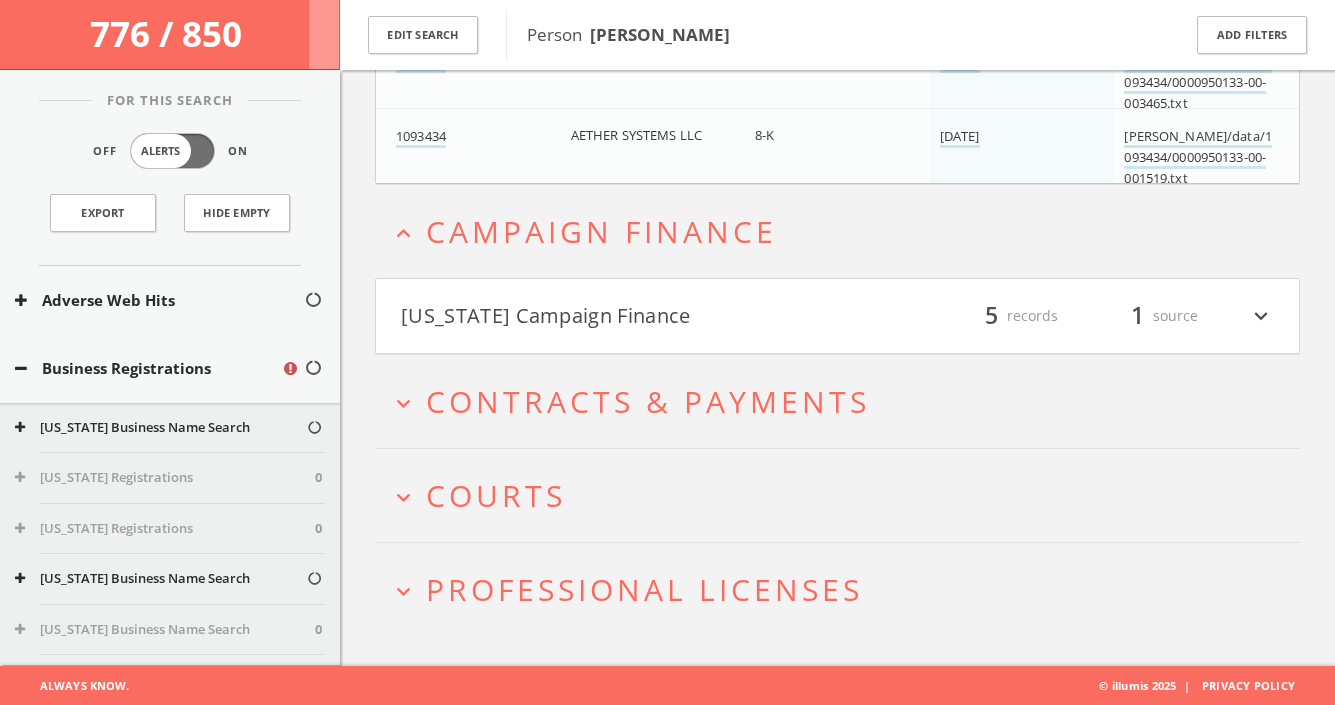 click on "Contracts & Payments" at bounding box center [648, 401] 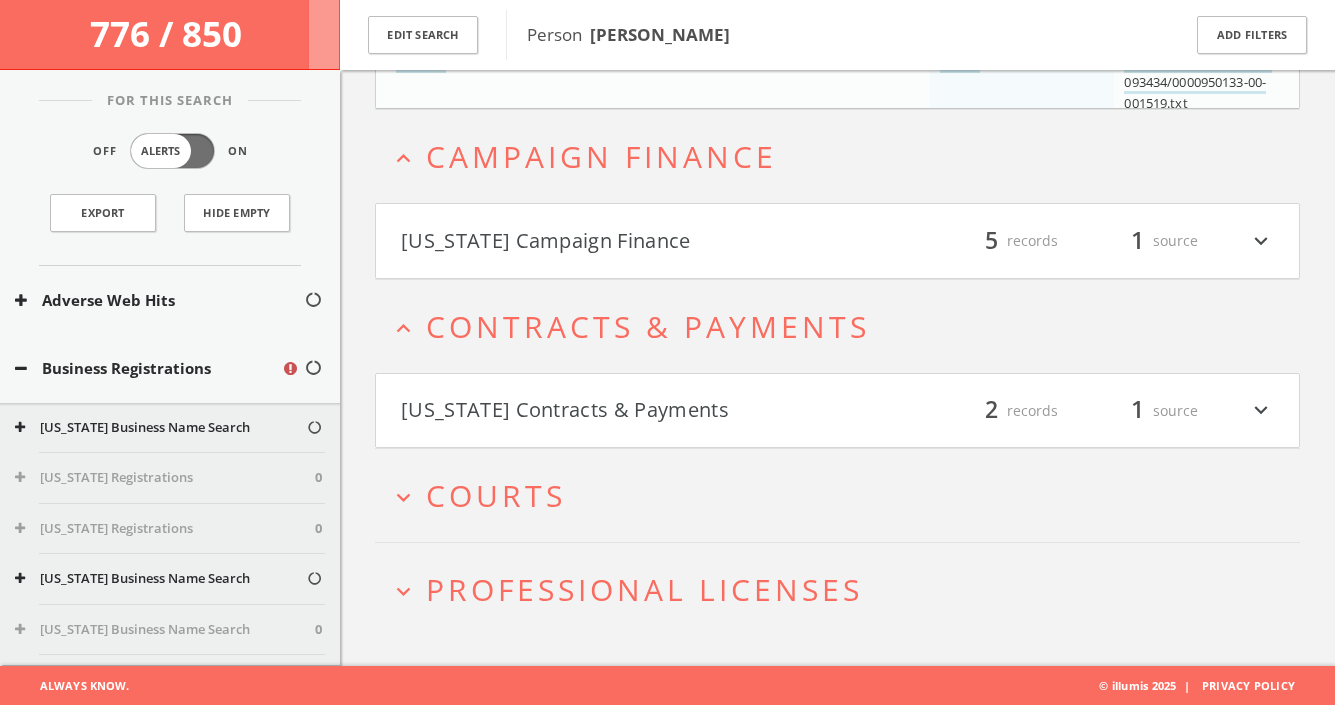 click on "expand_more Courts" at bounding box center (837, 495) 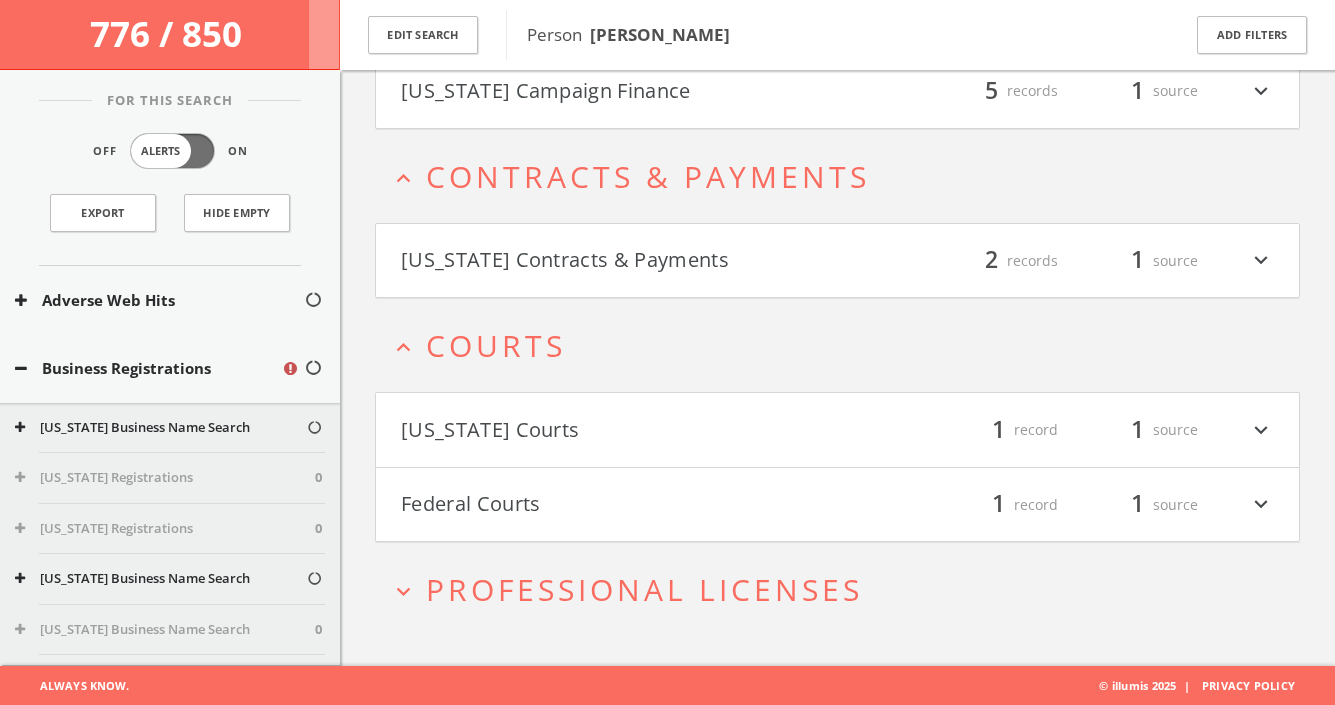 click on "Federal Courts filter_list 1 record  1 source  expand_more" at bounding box center (837, 505) 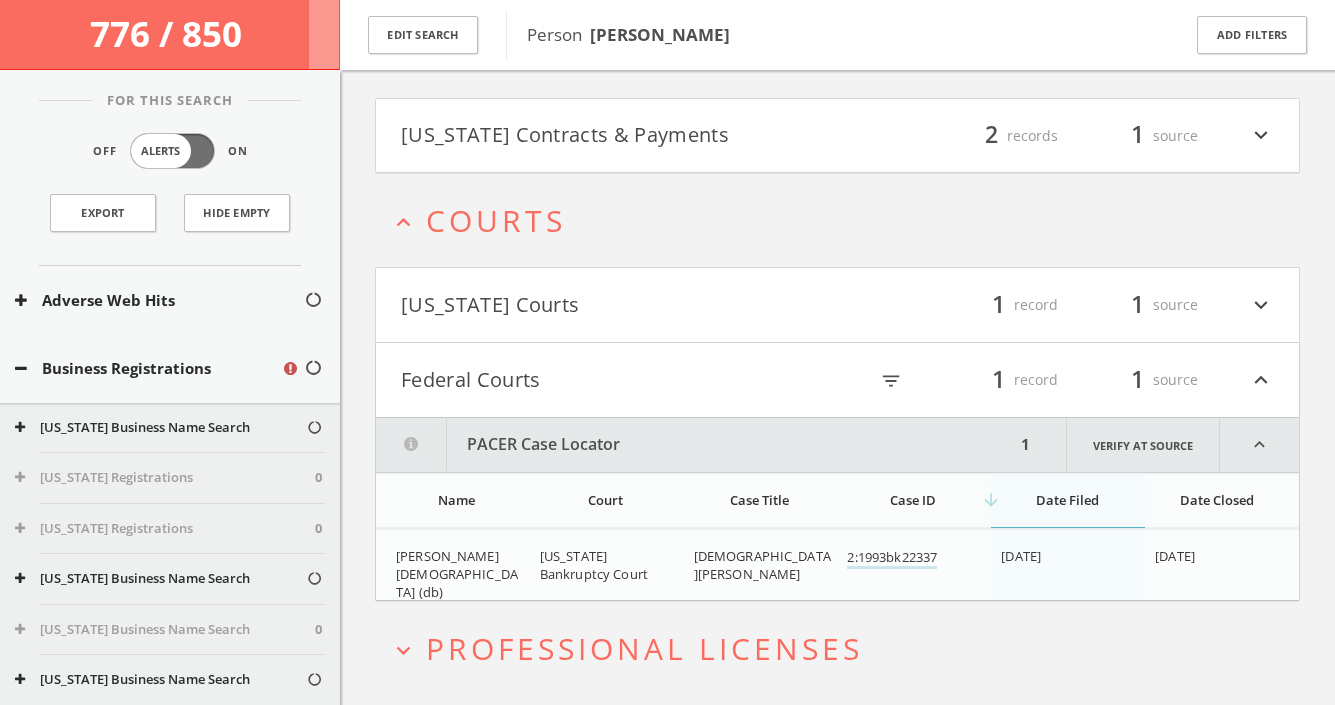 scroll, scrollTop: 813, scrollLeft: 0, axis: vertical 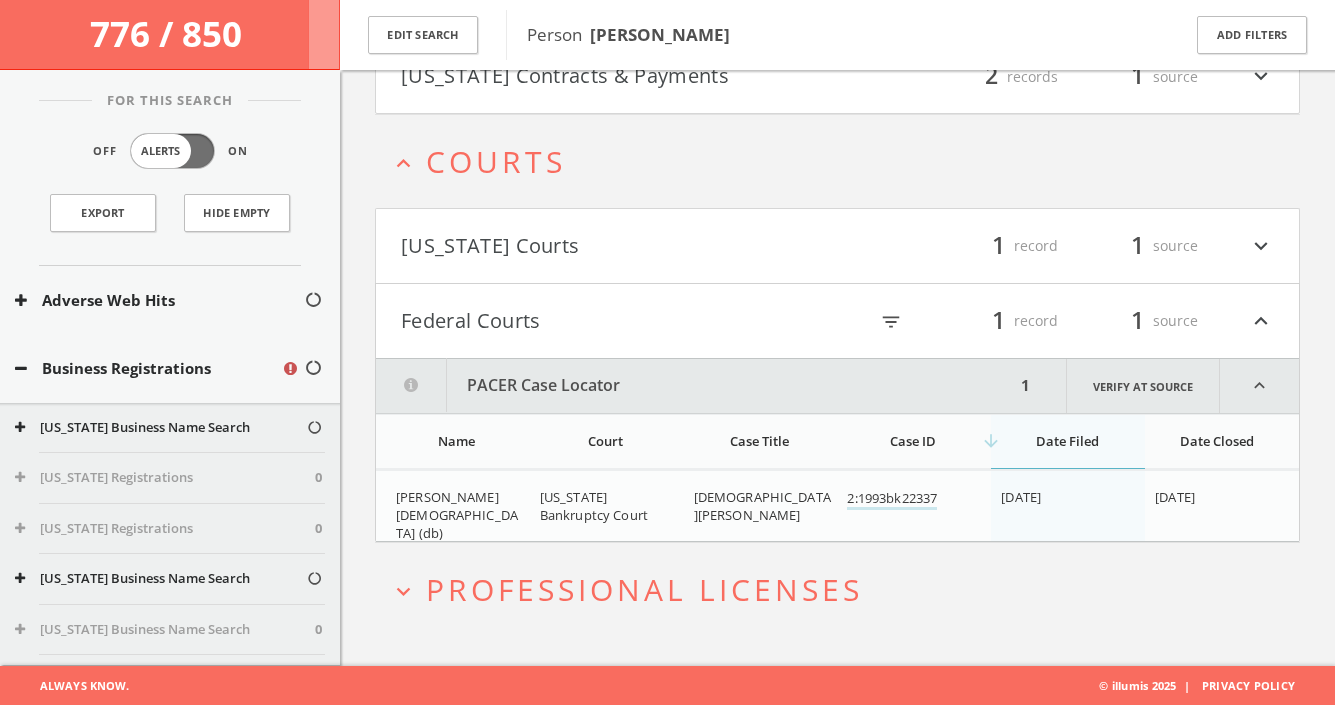 click on "Professional Licenses" at bounding box center [644, 589] 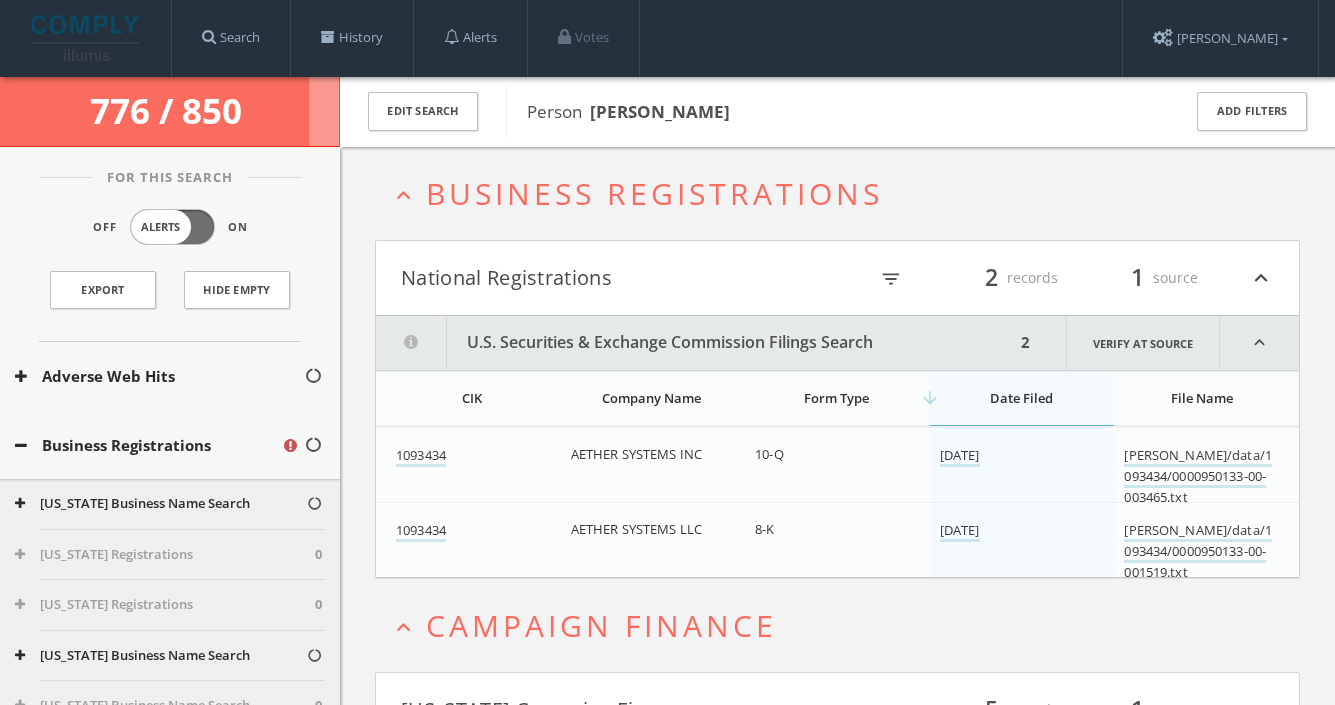 scroll, scrollTop: 0, scrollLeft: 0, axis: both 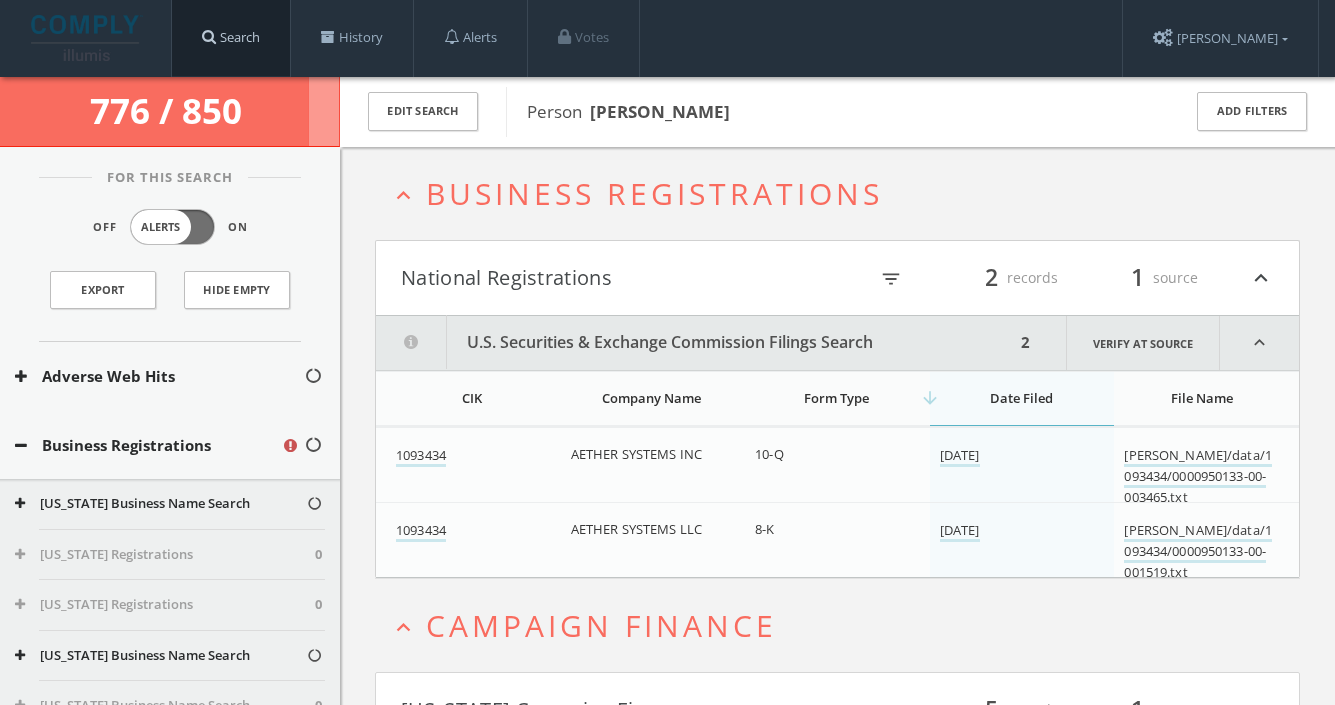 click on "Search" at bounding box center (231, 38) 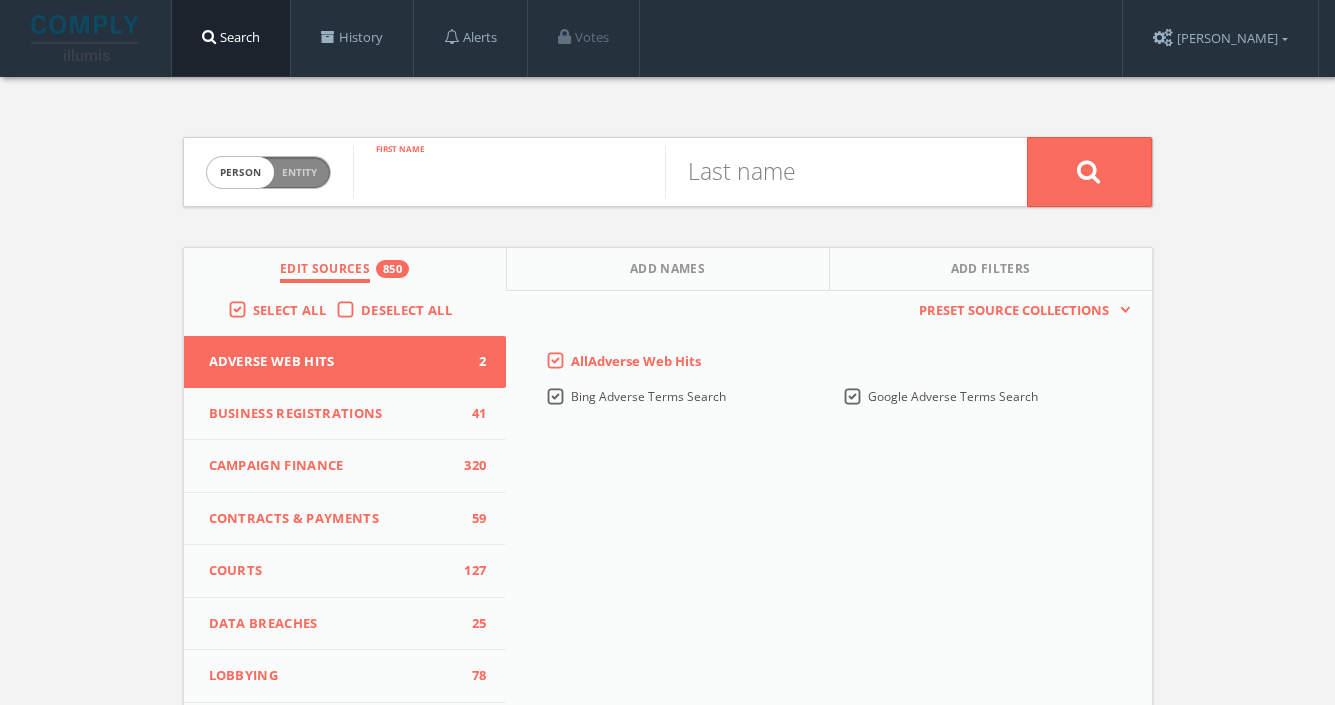 click at bounding box center (509, 172) 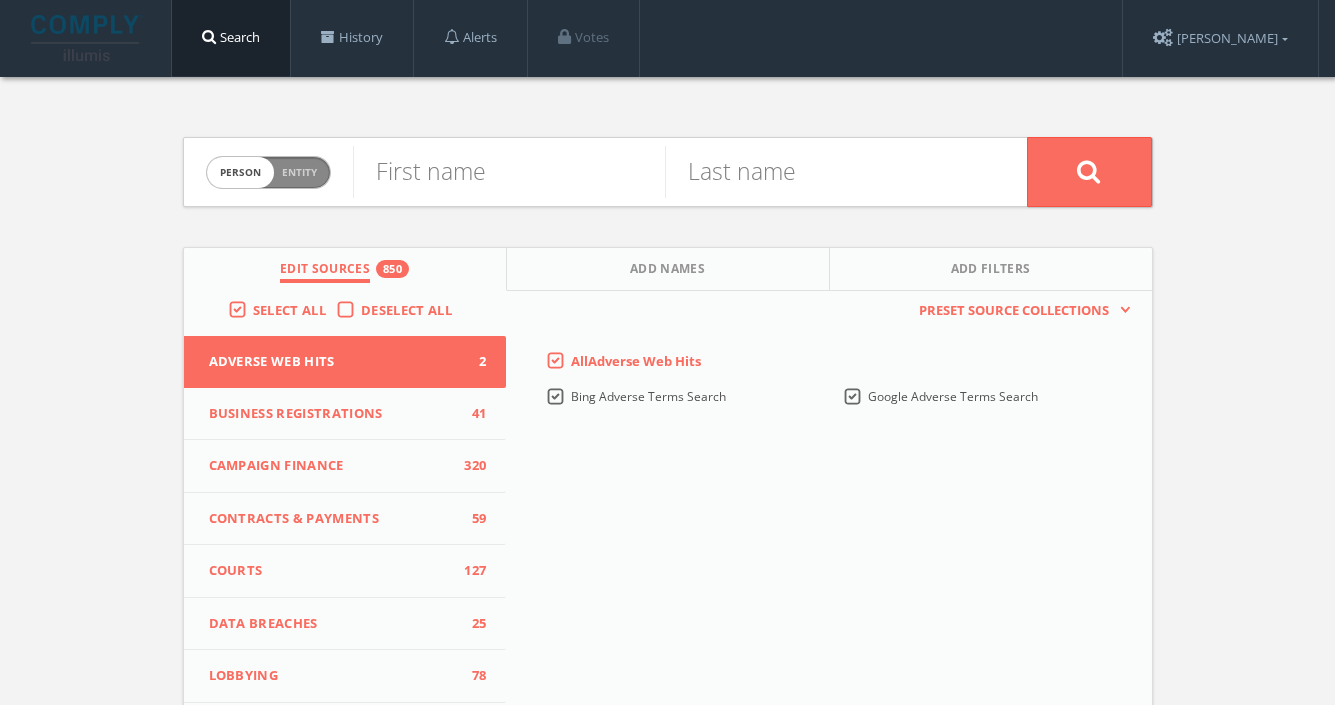 click on "Entity" at bounding box center (299, 172) 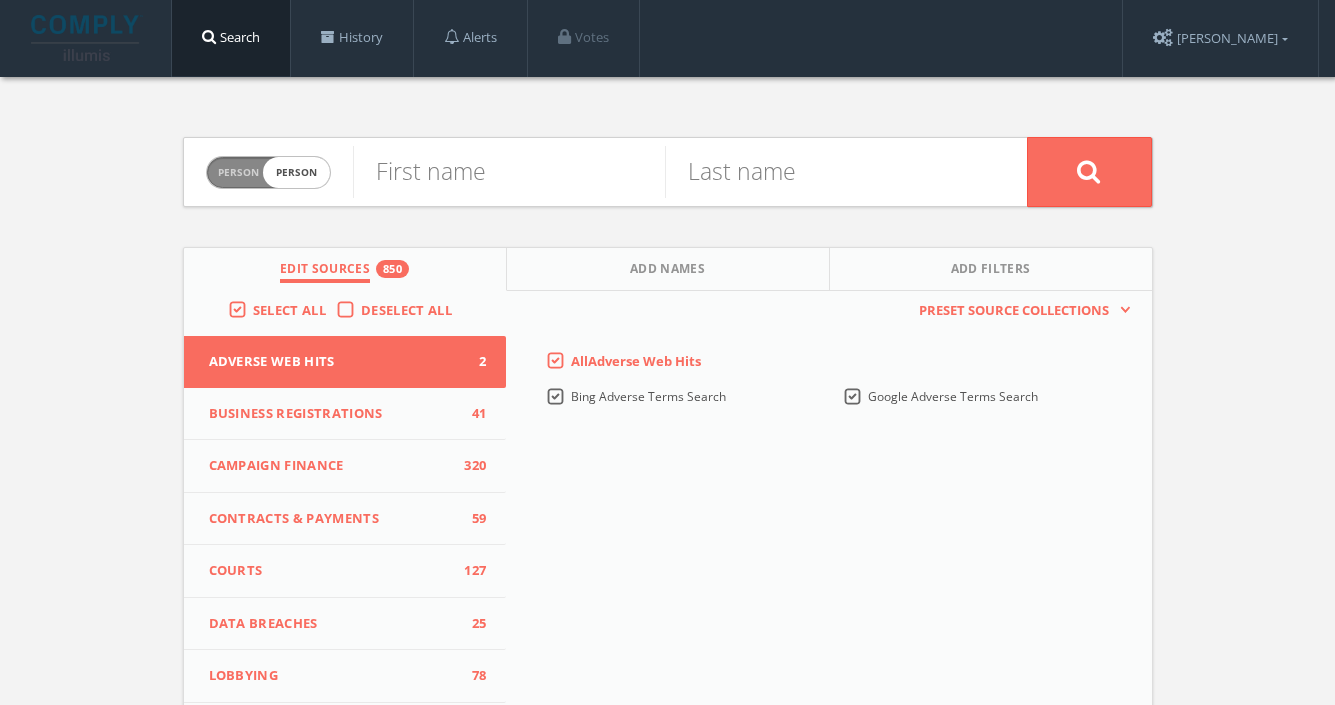 checkbox on "true" 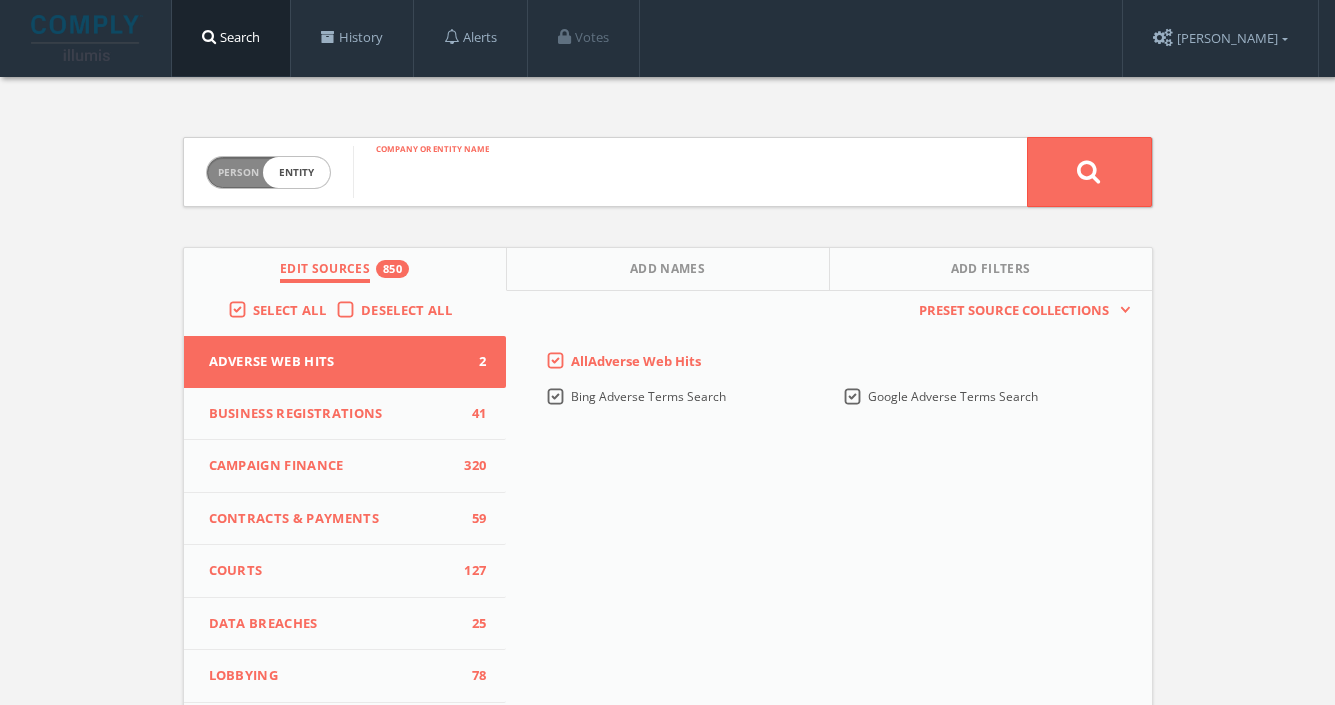 click at bounding box center [690, 172] 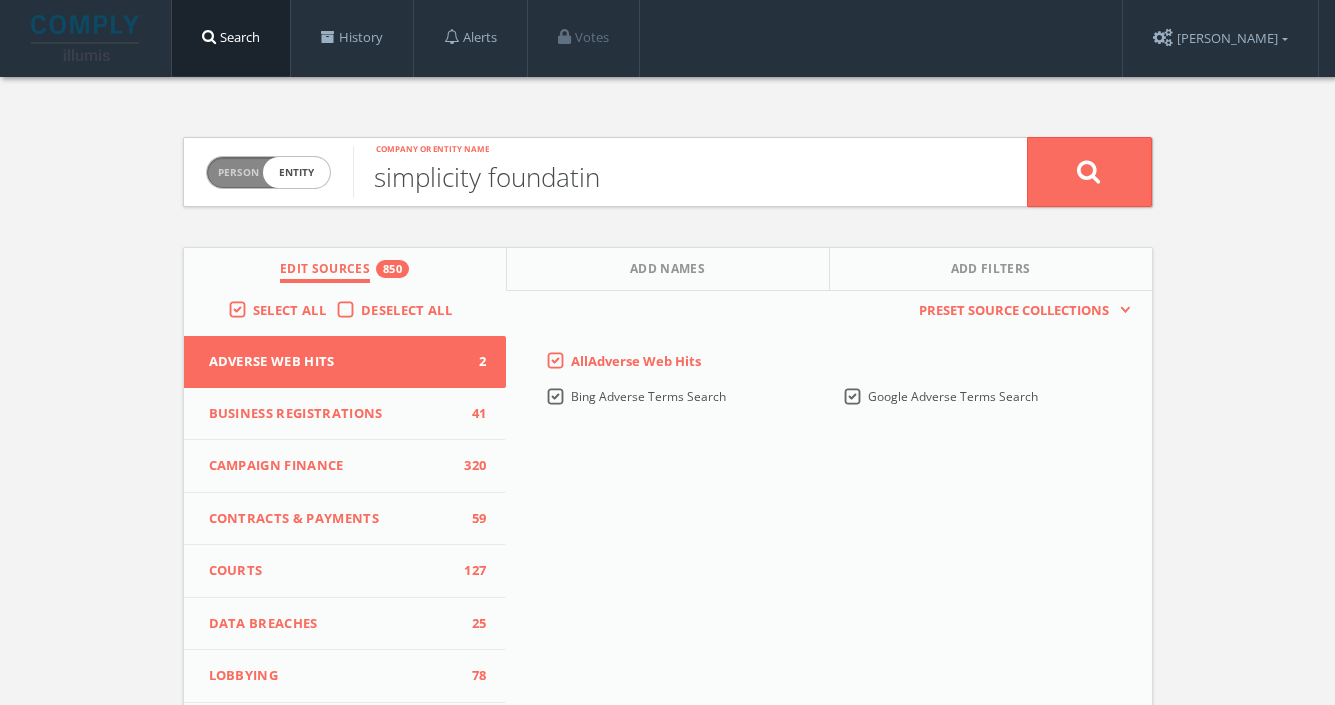 type on "simplicity foundatin" 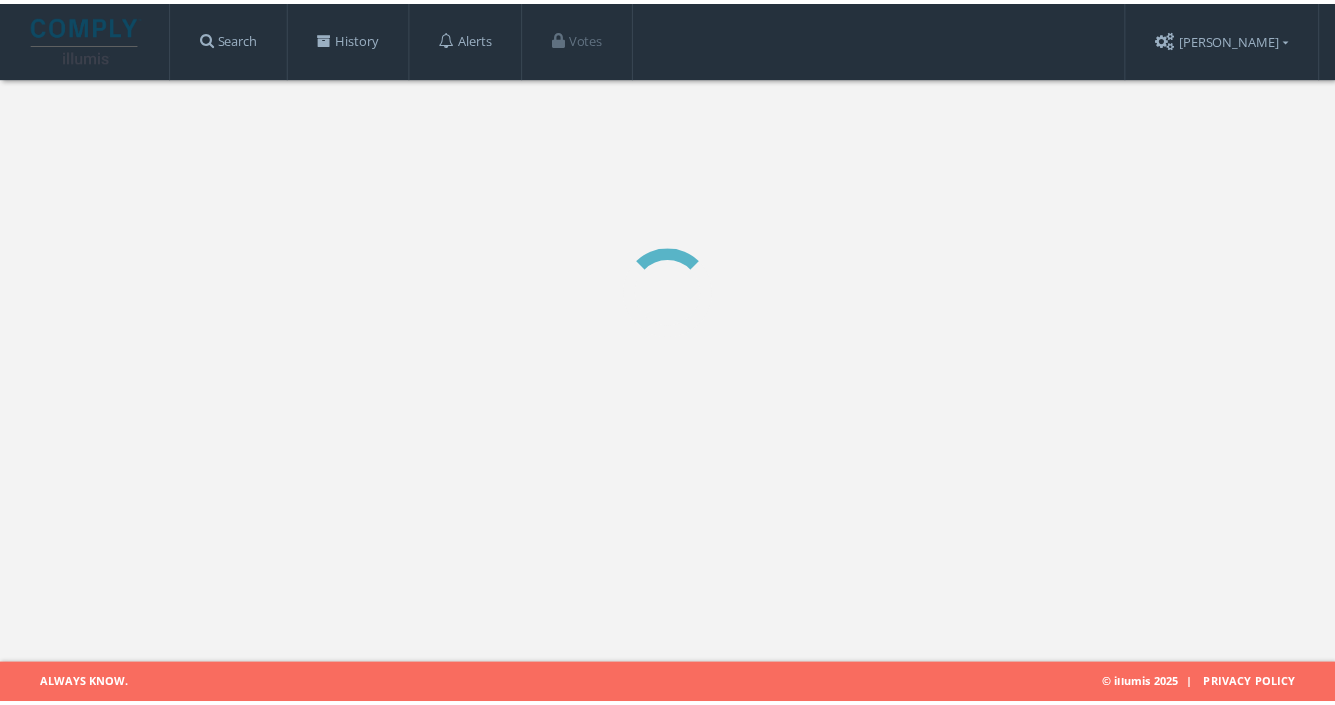 scroll, scrollTop: 0, scrollLeft: 0, axis: both 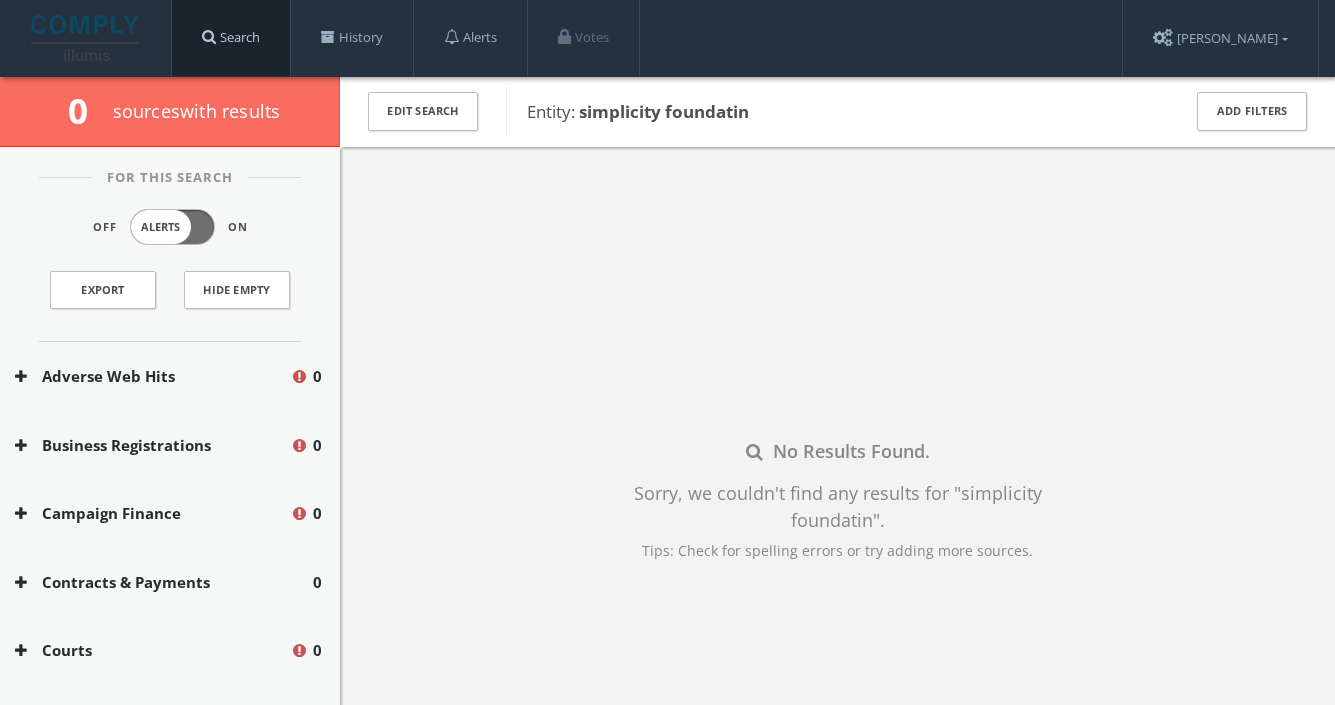 click on "Search" at bounding box center (231, 38) 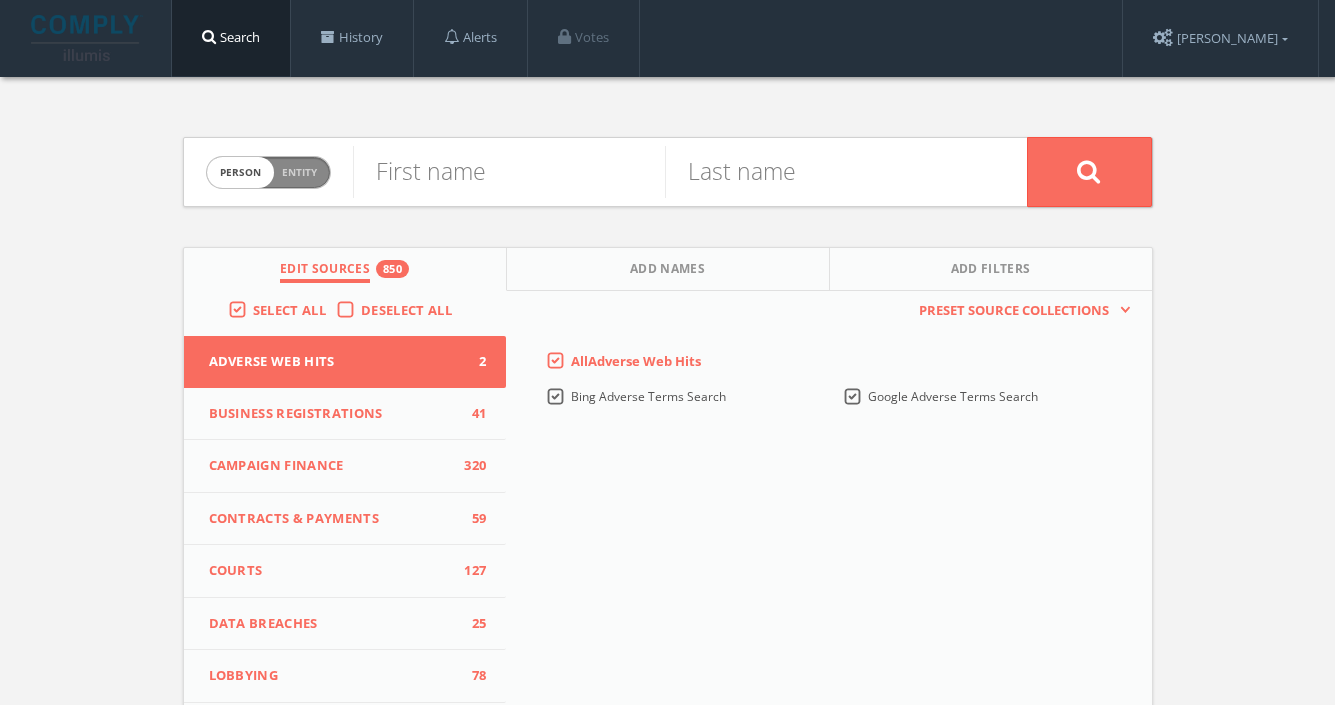 click on "Entity" at bounding box center (299, 172) 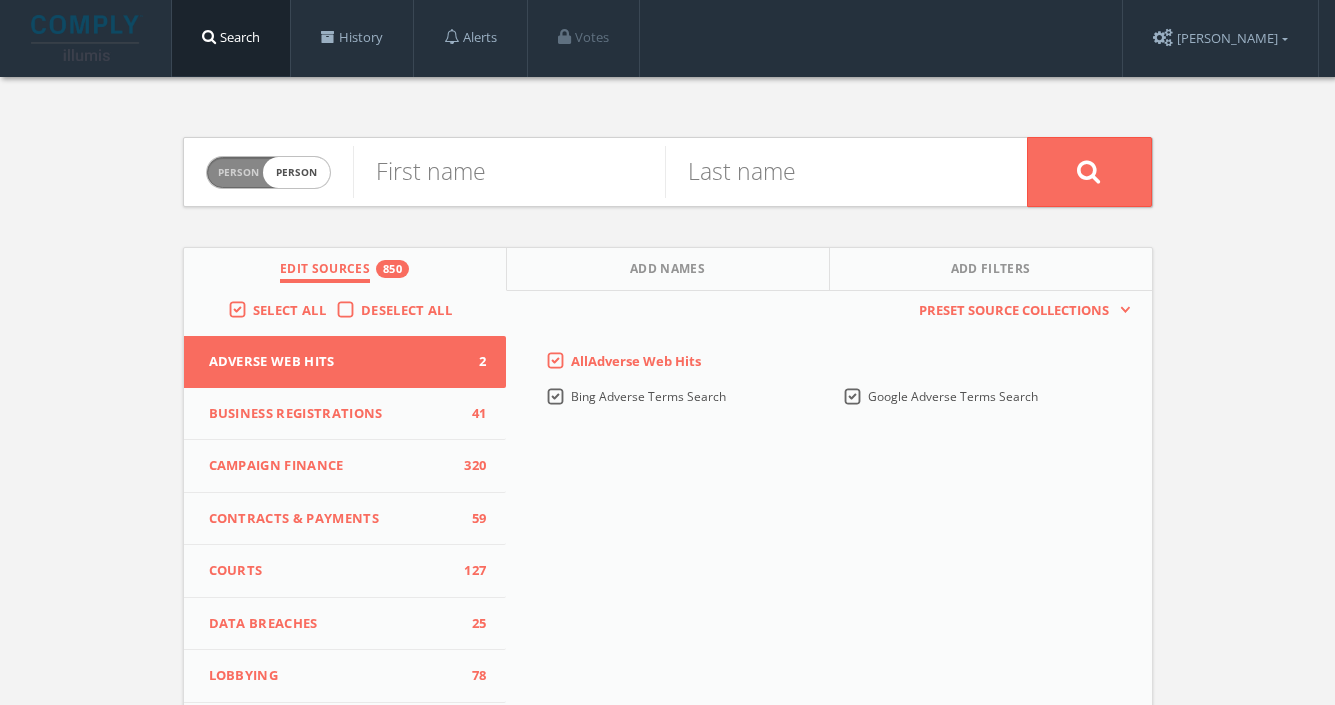 checkbox on "true" 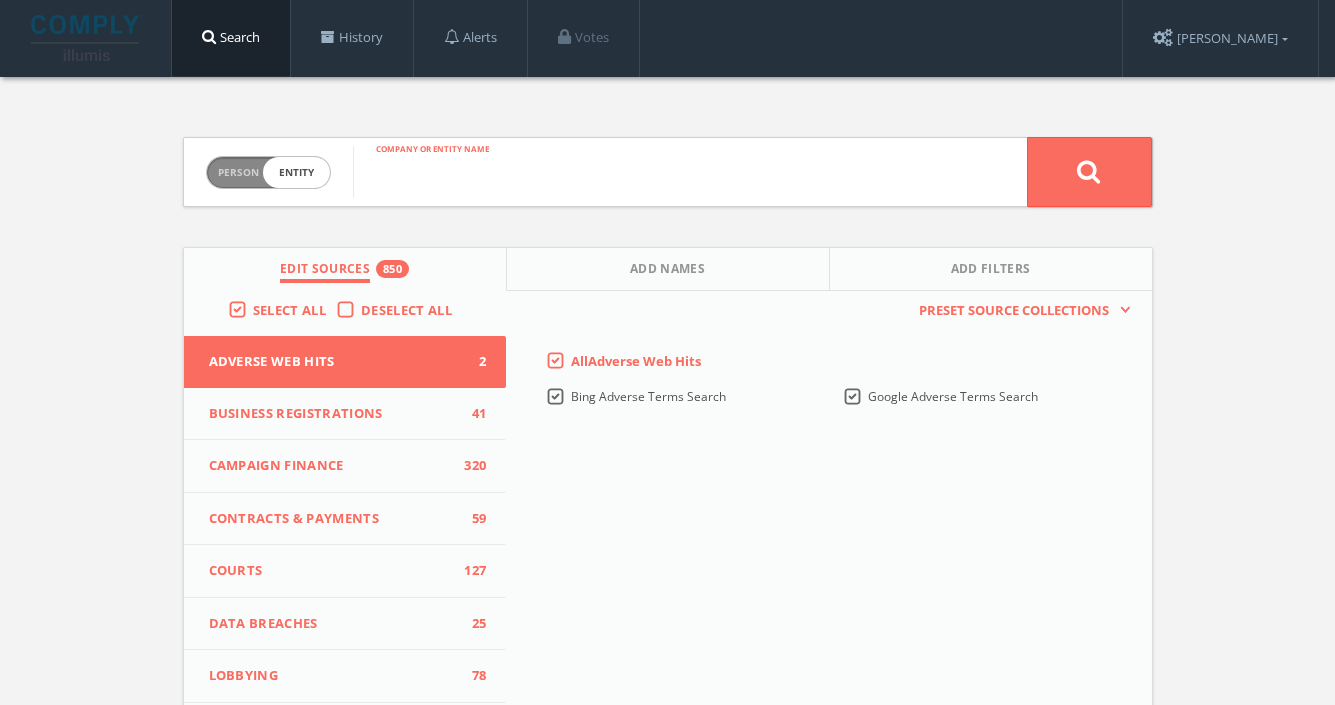 click at bounding box center (690, 172) 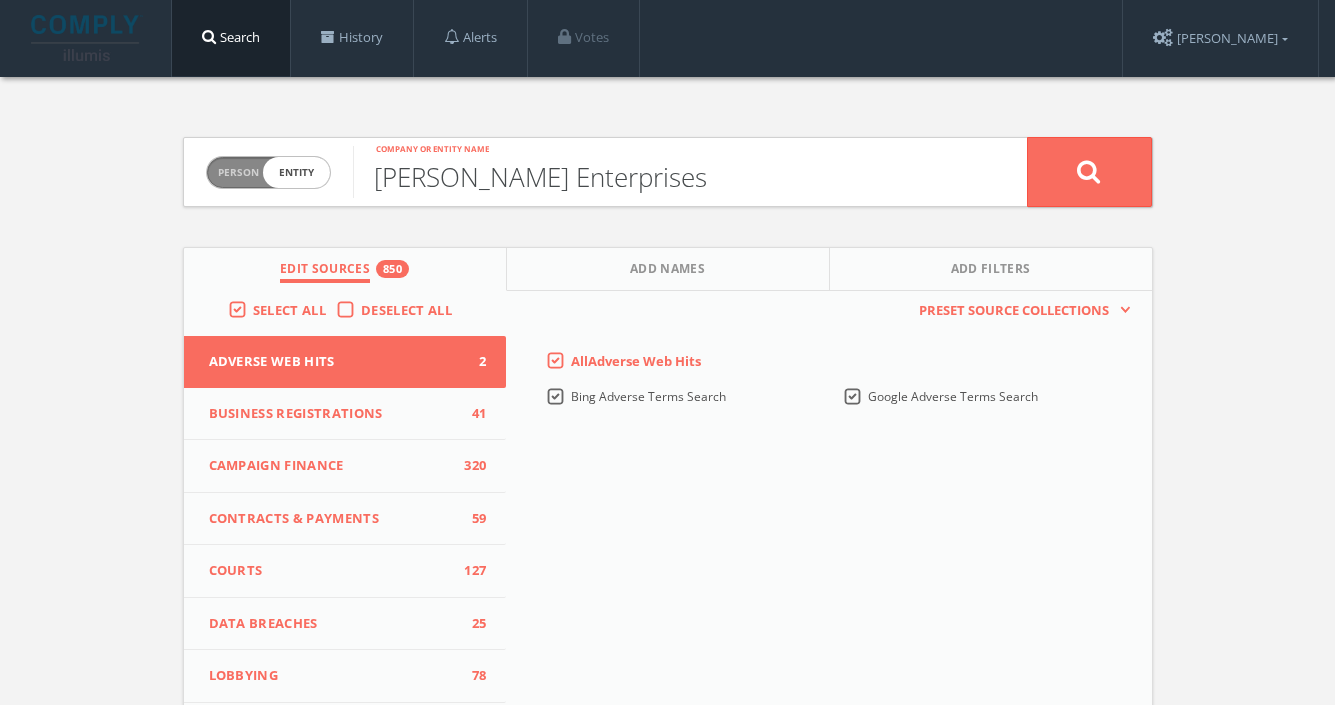 type on "[PERSON_NAME] Enterprises" 